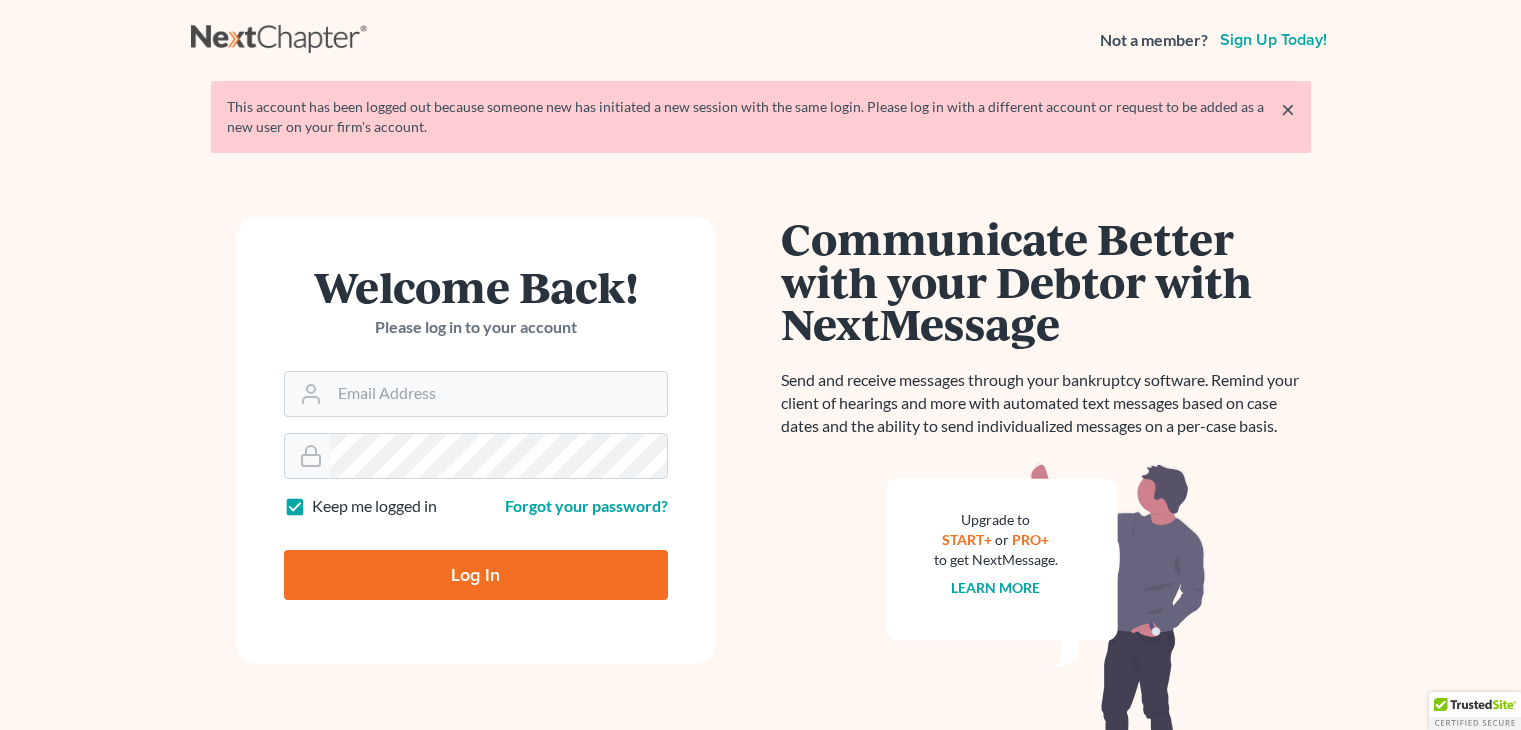 scroll, scrollTop: 0, scrollLeft: 0, axis: both 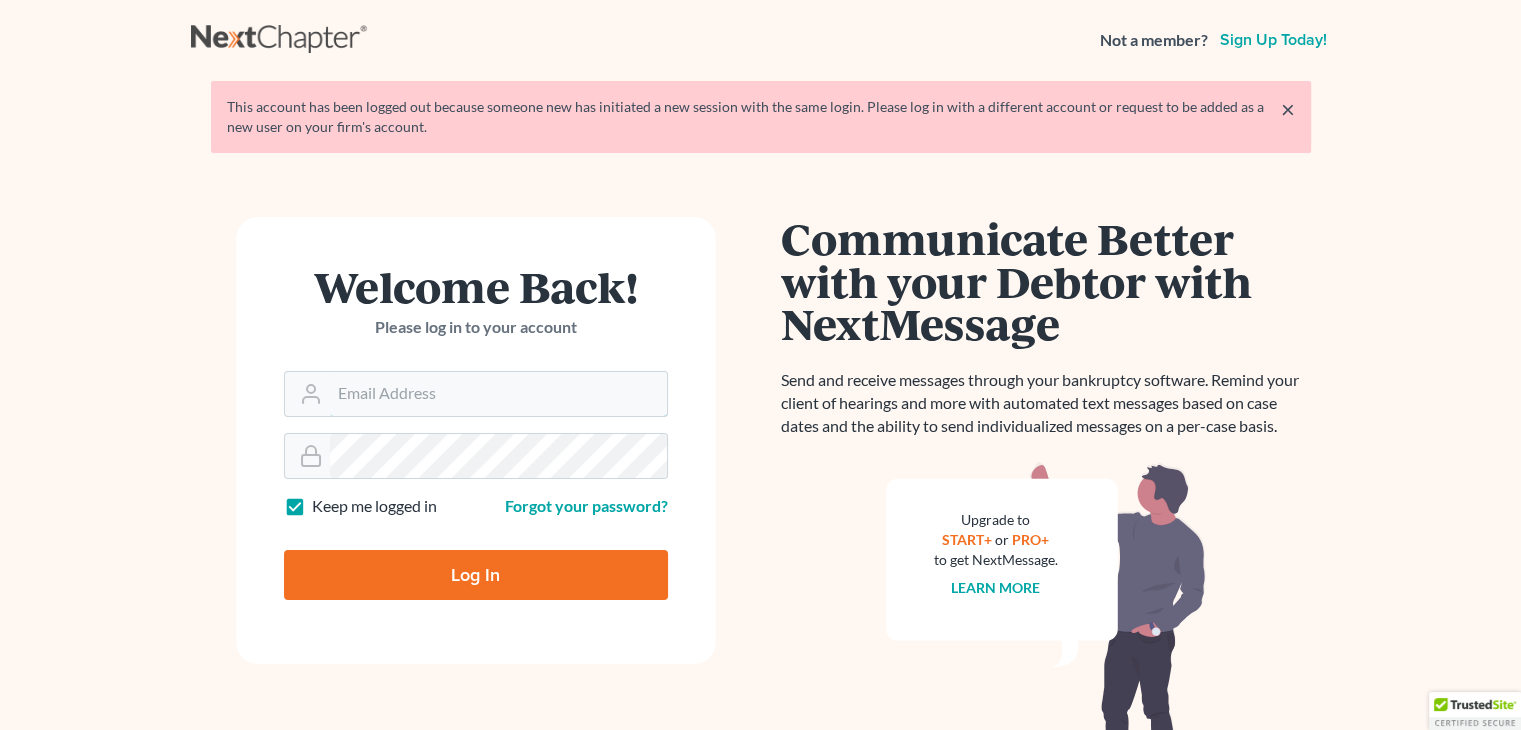 type on "[EMAIL]" 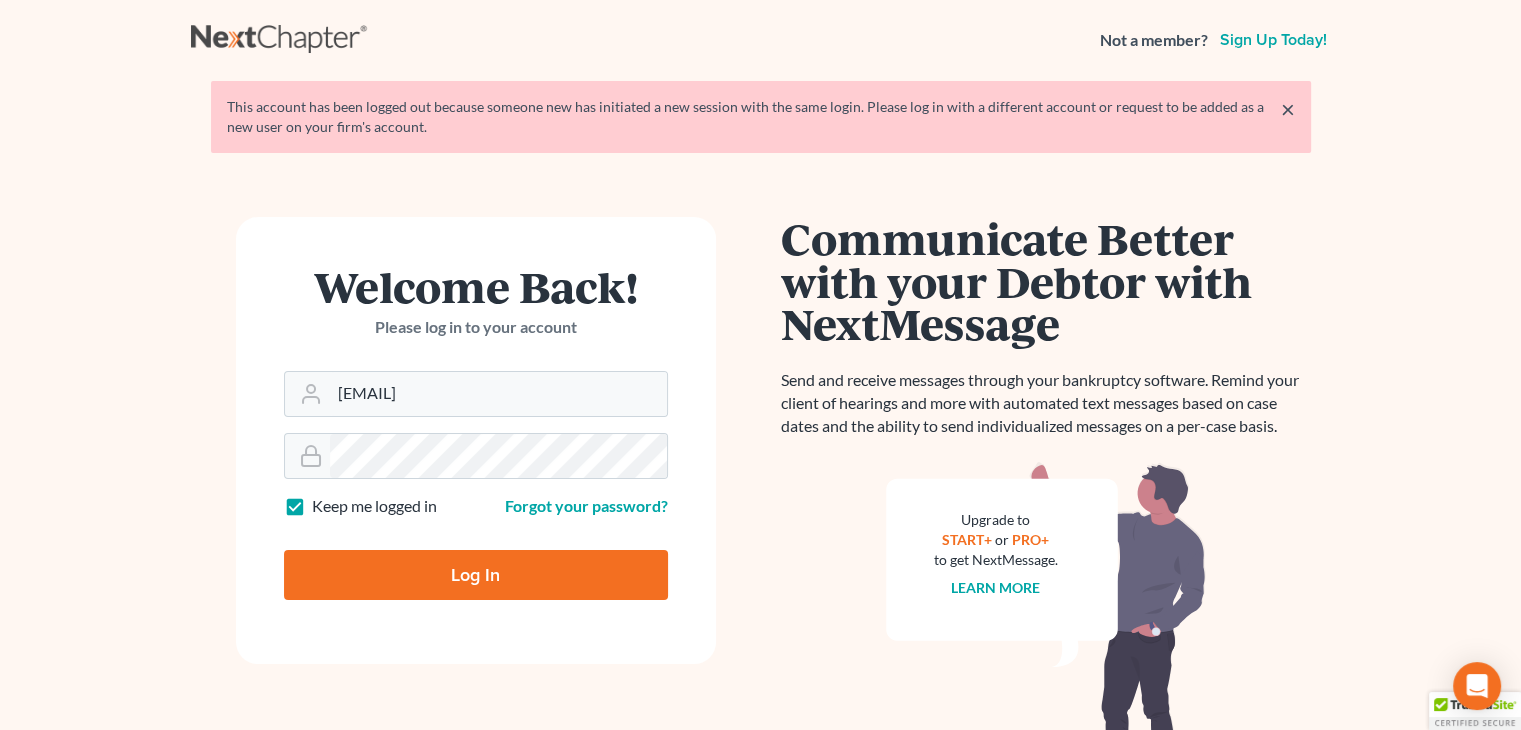 click on "Log In" at bounding box center (476, 575) 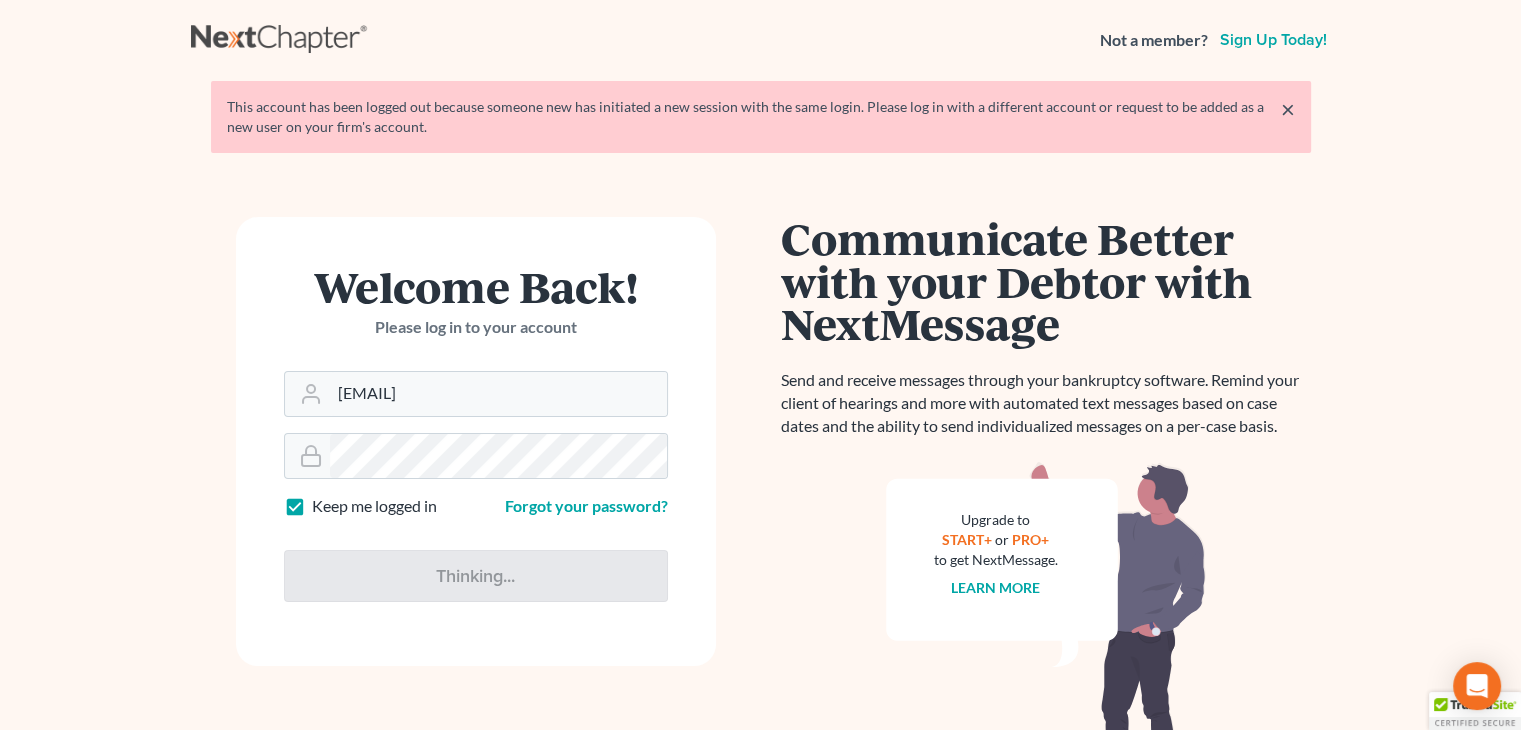 type on "Thinking..." 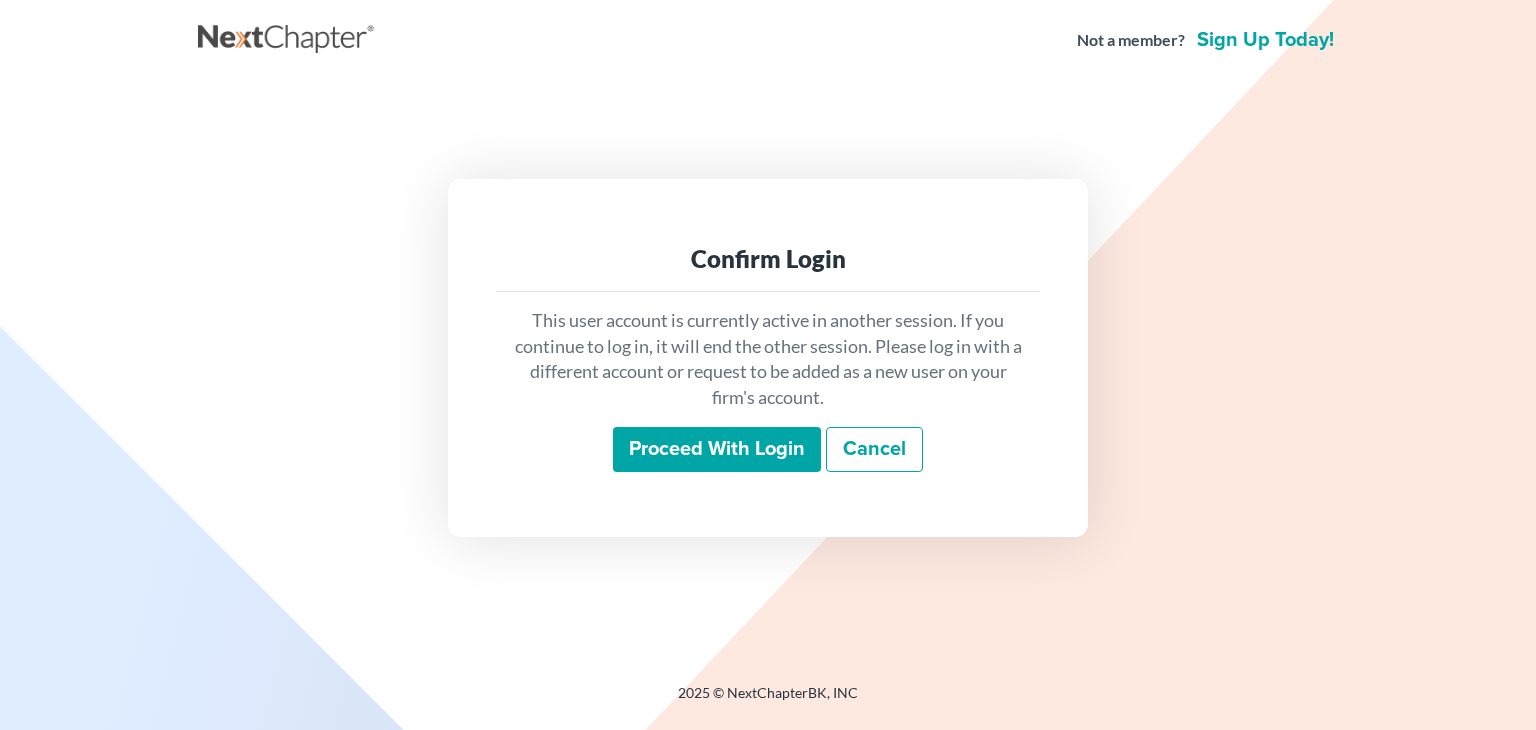 scroll, scrollTop: 0, scrollLeft: 0, axis: both 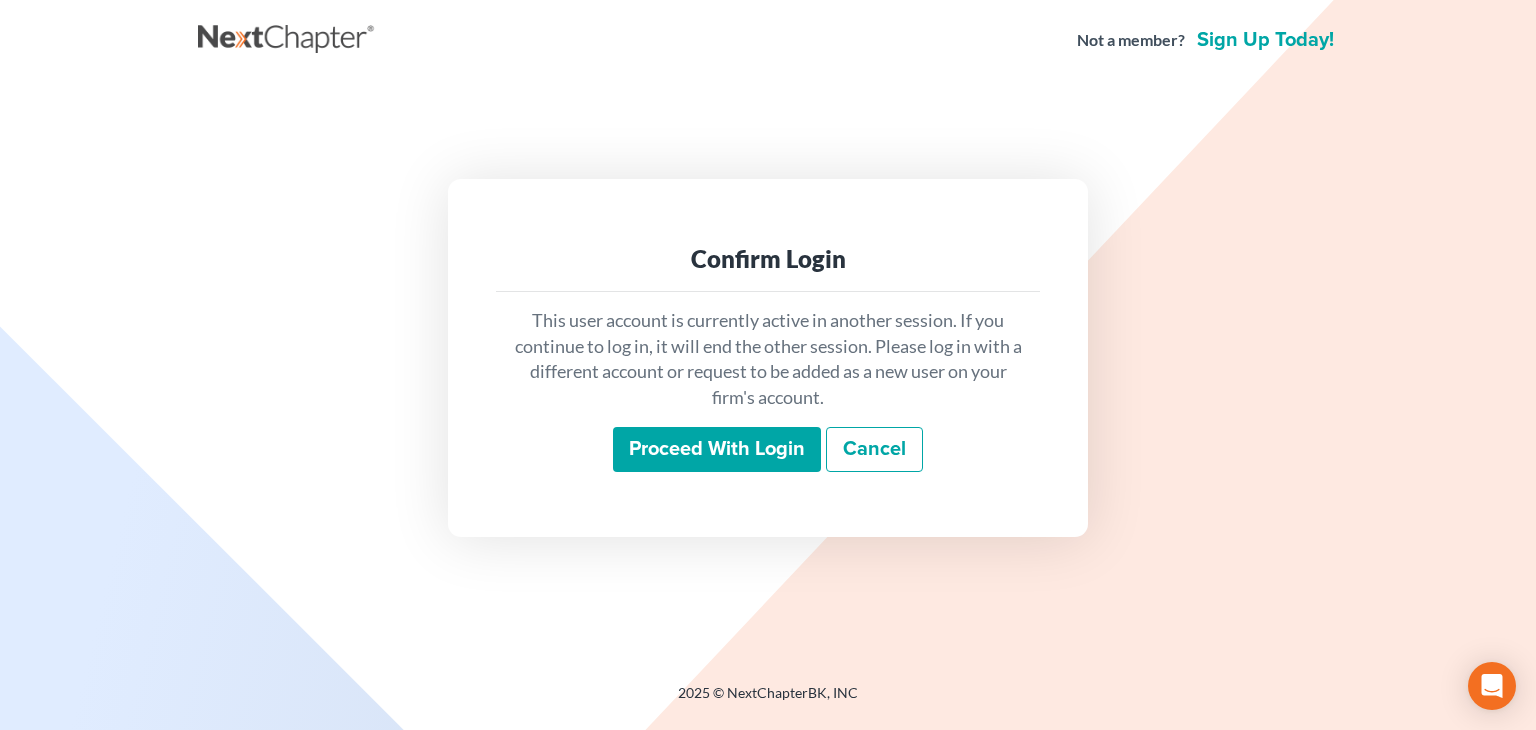 click on "Proceed with login" at bounding box center [717, 450] 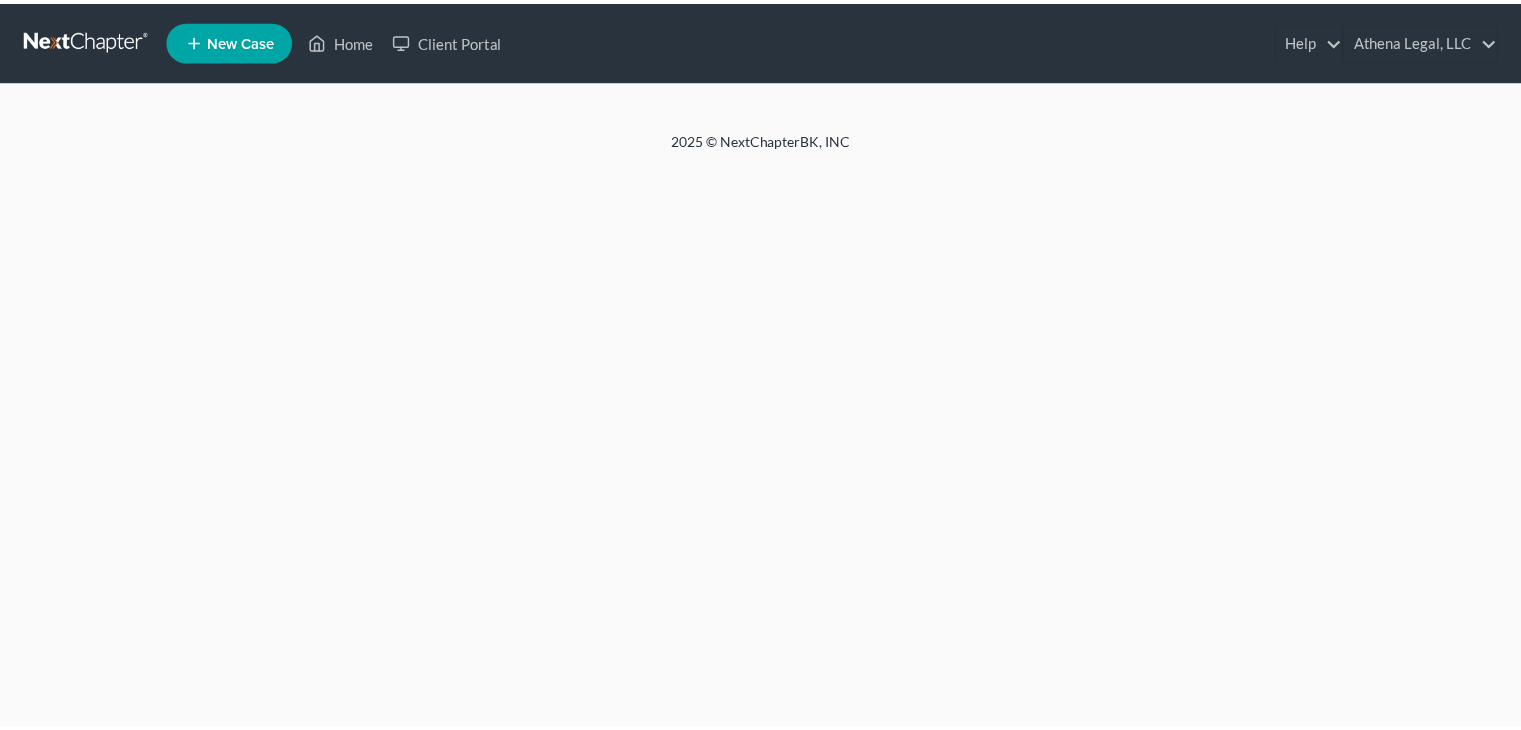 scroll, scrollTop: 0, scrollLeft: 0, axis: both 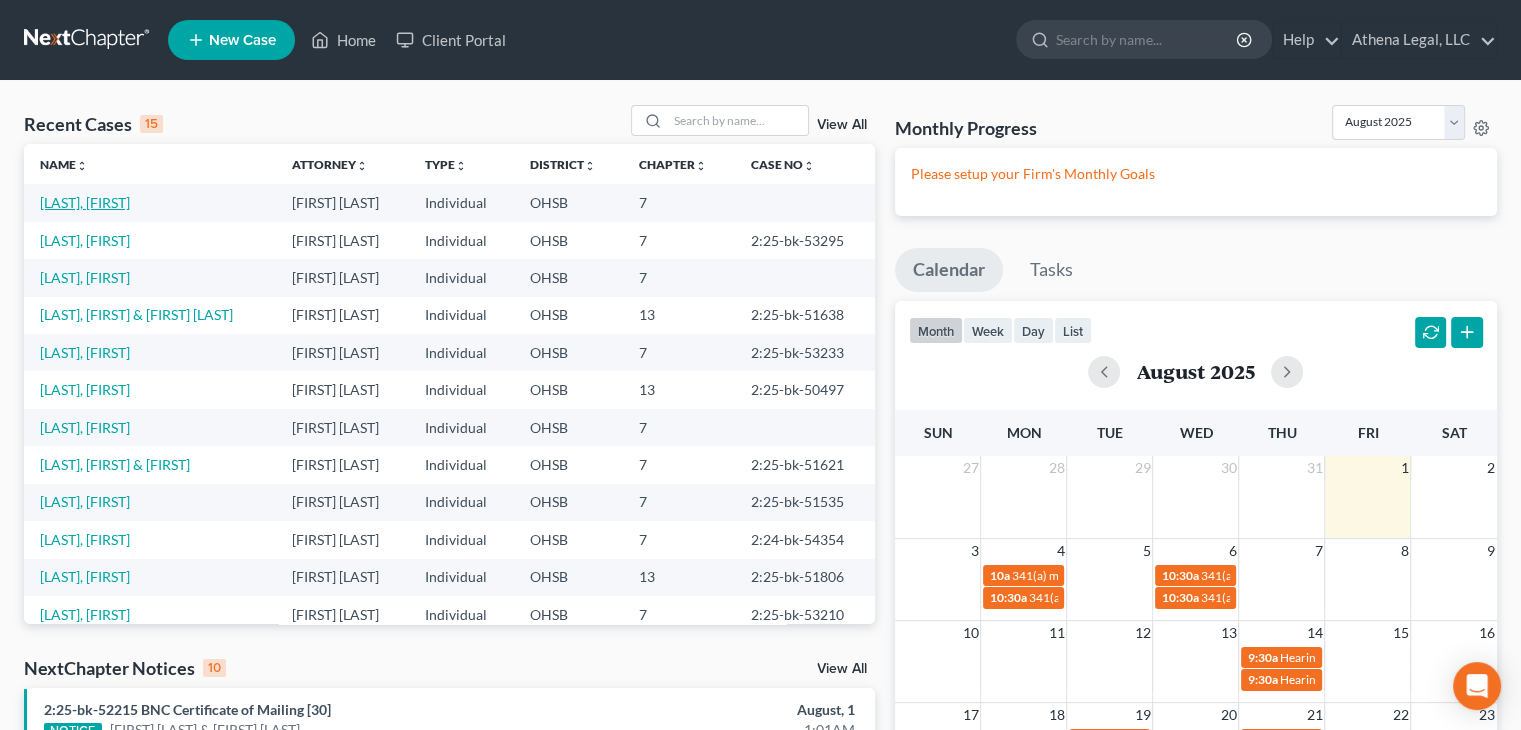 click on "[LAST], [FIRST]" at bounding box center (85, 202) 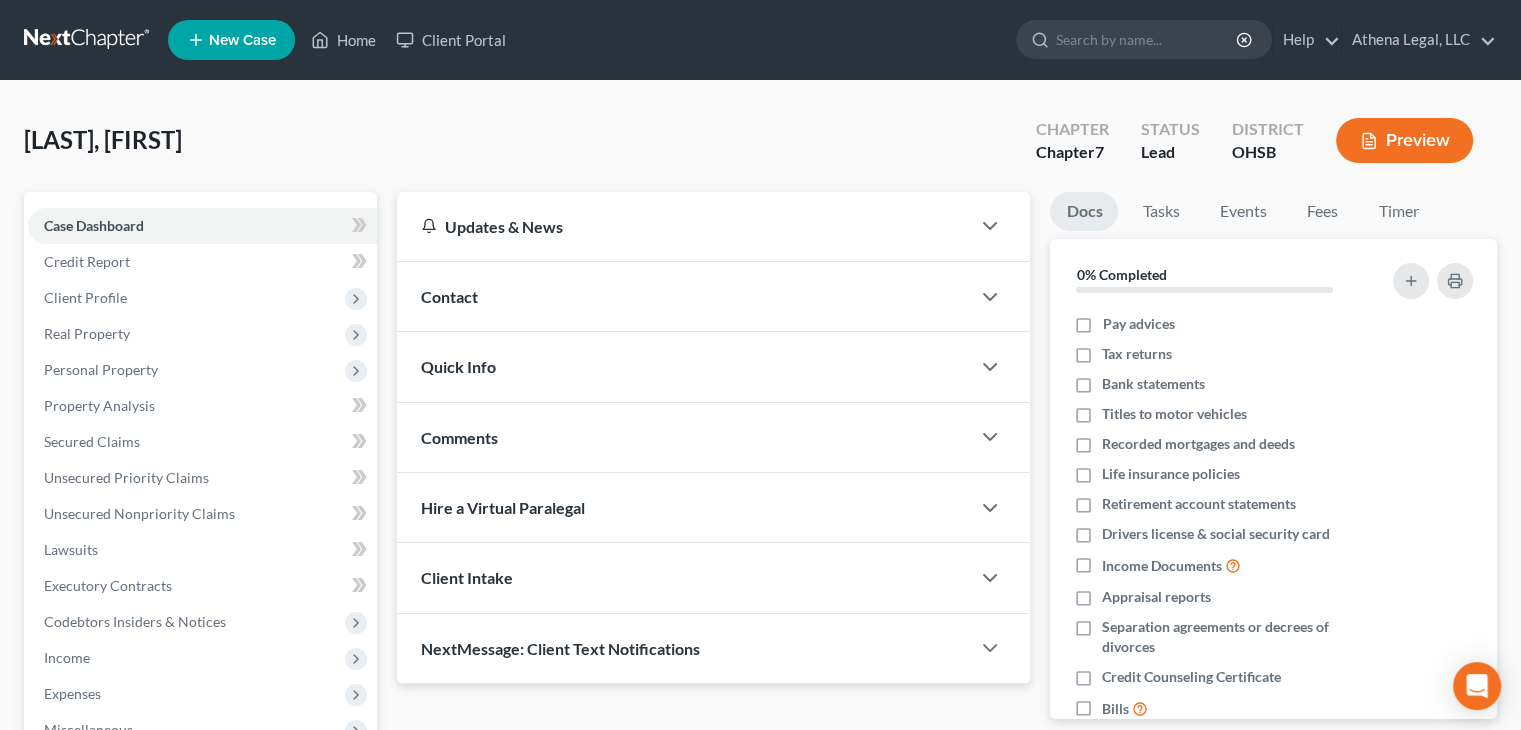 scroll, scrollTop: 332, scrollLeft: 0, axis: vertical 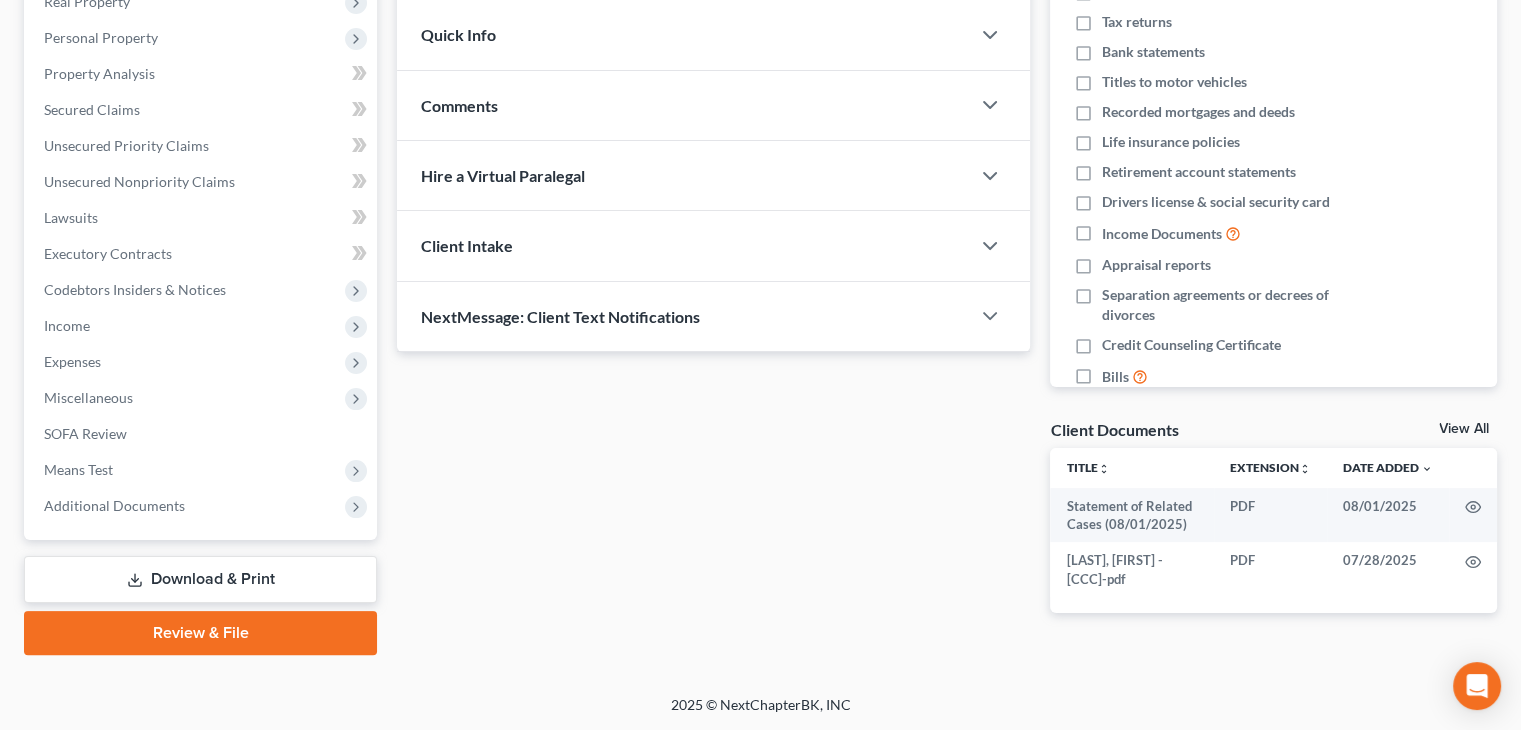 click on "Review & File" at bounding box center (200, 633) 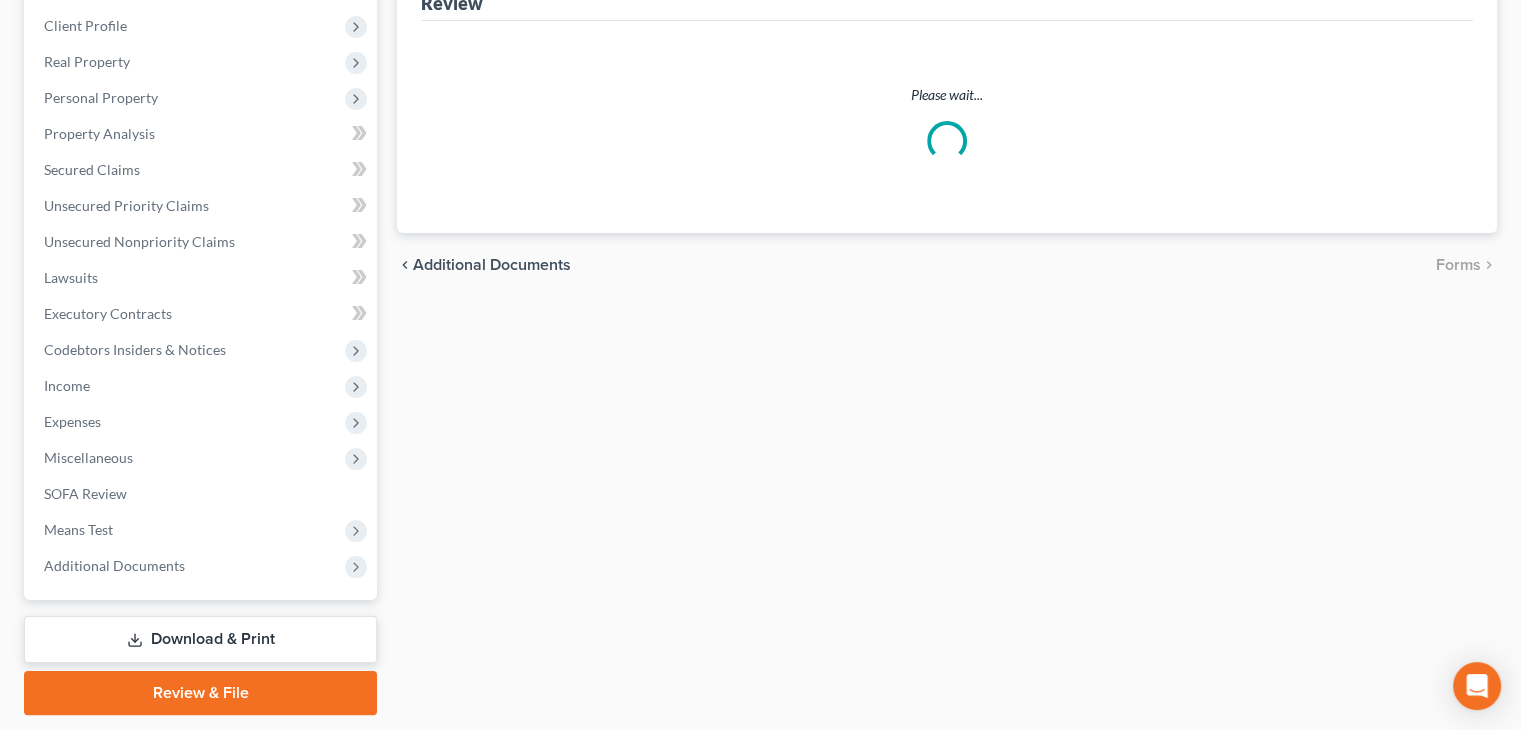 scroll, scrollTop: 0, scrollLeft: 0, axis: both 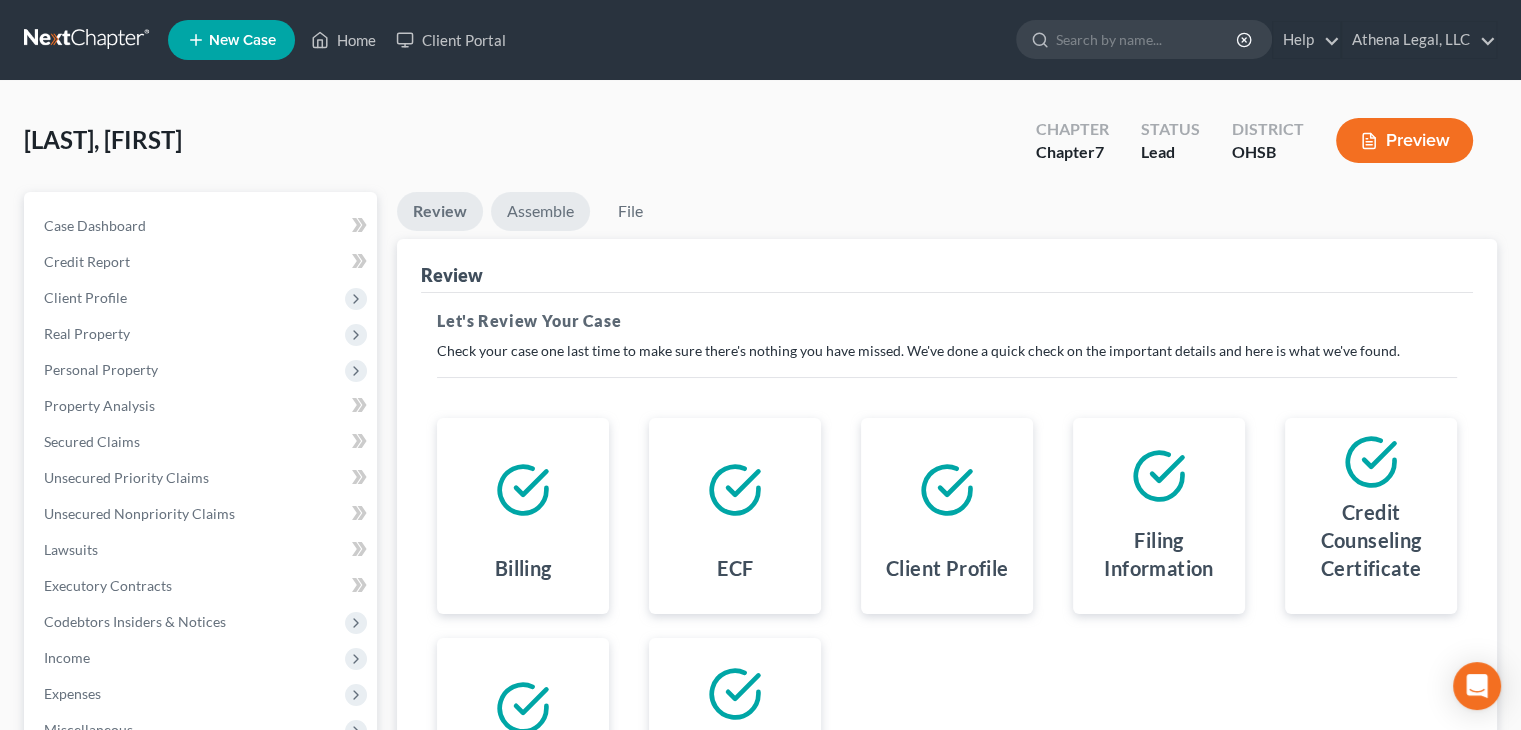 click on "Assemble" at bounding box center (540, 211) 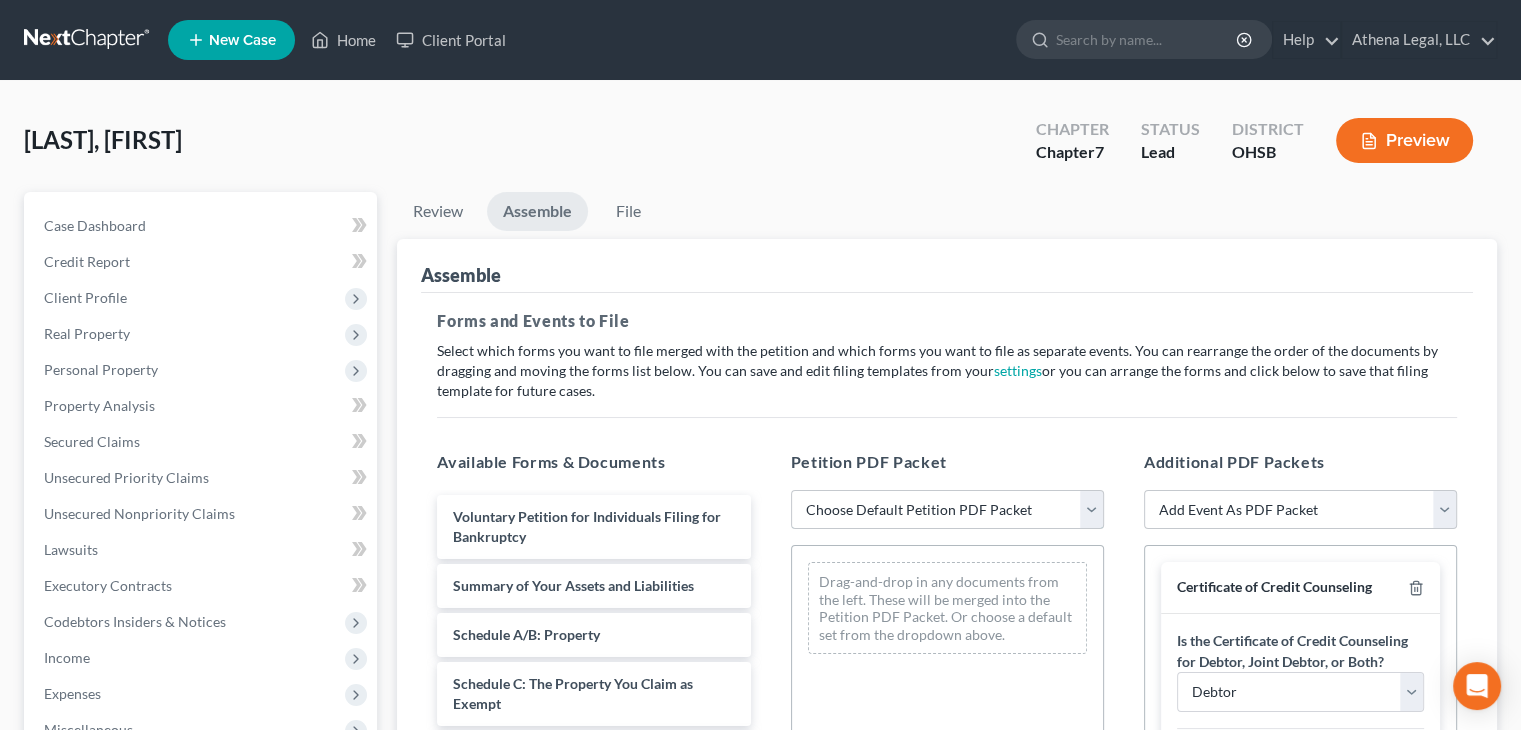 click on "Choose Default Petition PDF Packet Emergency Filing (Voluntary Petition and Creditor List Only) Chapter 7 Template Chapter 7 Template New" at bounding box center [947, 510] 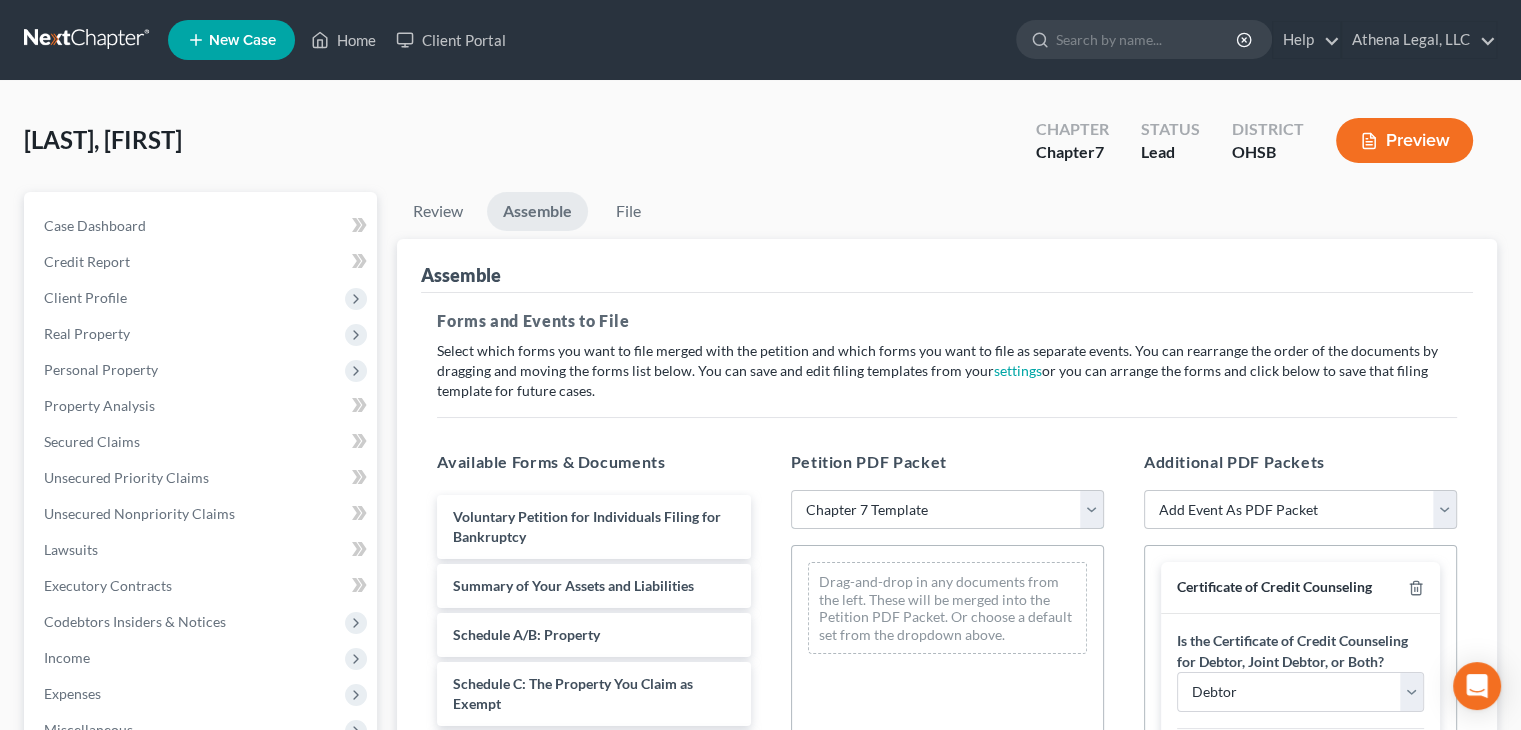 click on "Choose Default Petition PDF Packet Emergency Filing (Voluntary Petition and Creditor List Only) Chapter 7 Template Chapter 7 Template New" at bounding box center (947, 510) 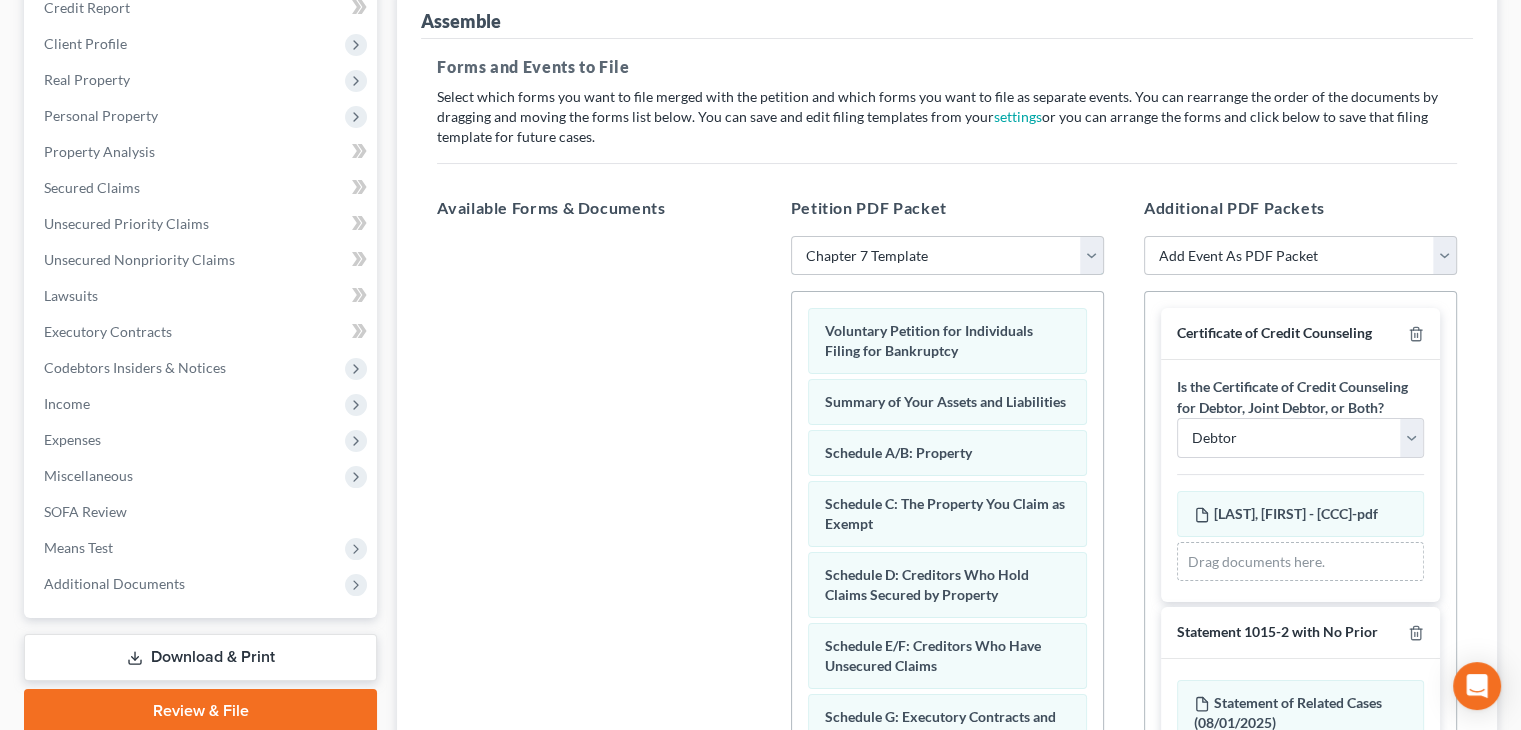 scroll, scrollTop: 264, scrollLeft: 0, axis: vertical 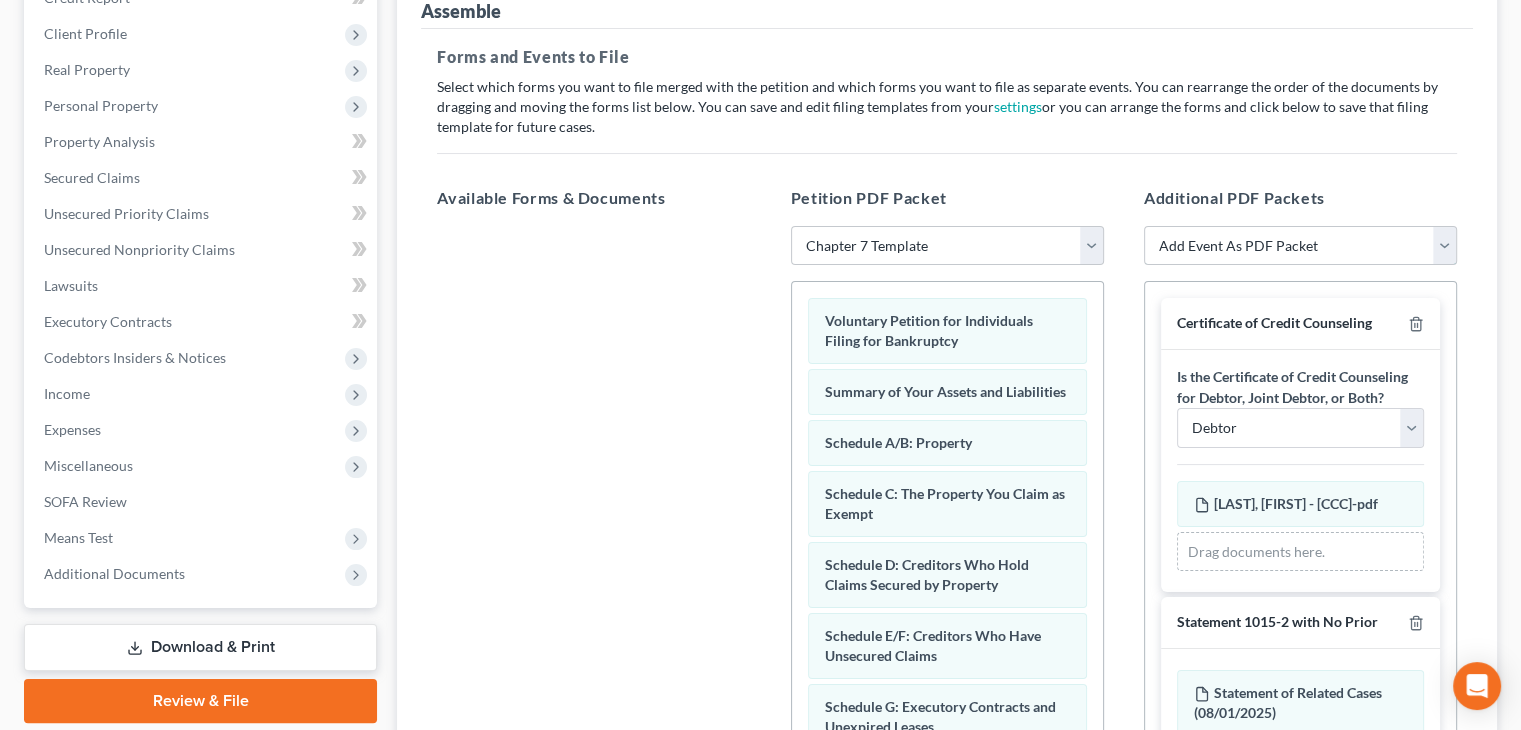 click on "Add Event As PDF Packet 20 Largest Unsecured Creditors Amended Document Amended List of Creditors Amended Schedules Amended Statement of Financial Affairs Amended Statement of Social Security Number-Form 121 Business Income and Expenses Certificate of Credit Counseling Certificate of Service Certificate of Service (Use Only for Rule 3002.1 Events) Certification of No New or Changed Creditors Certification of Plan Payment Certification Regarding Notice to Debtor Chapter 7 Means Test Calculation 122A-2 Chapter 7 Statements - Monthly Income (122A-1) / Exemption Presumption of Abuse (122A-1Supp) Corporate Resolution Debtor Electronic Noticing Request Debtor Repayment Plan Debtor's Certification Regarding Issuance of Discharge Order Debtor's Election of Small Business Designation Declaration About Individual Debtor's Schedules Declaration Under Penalty of Perjury Disclosure of Compensation of Attorney for Debtor Domestic Support Obligations Equity Security Holders Financial Management Course Liquidation Analysis" at bounding box center (1300, 246) 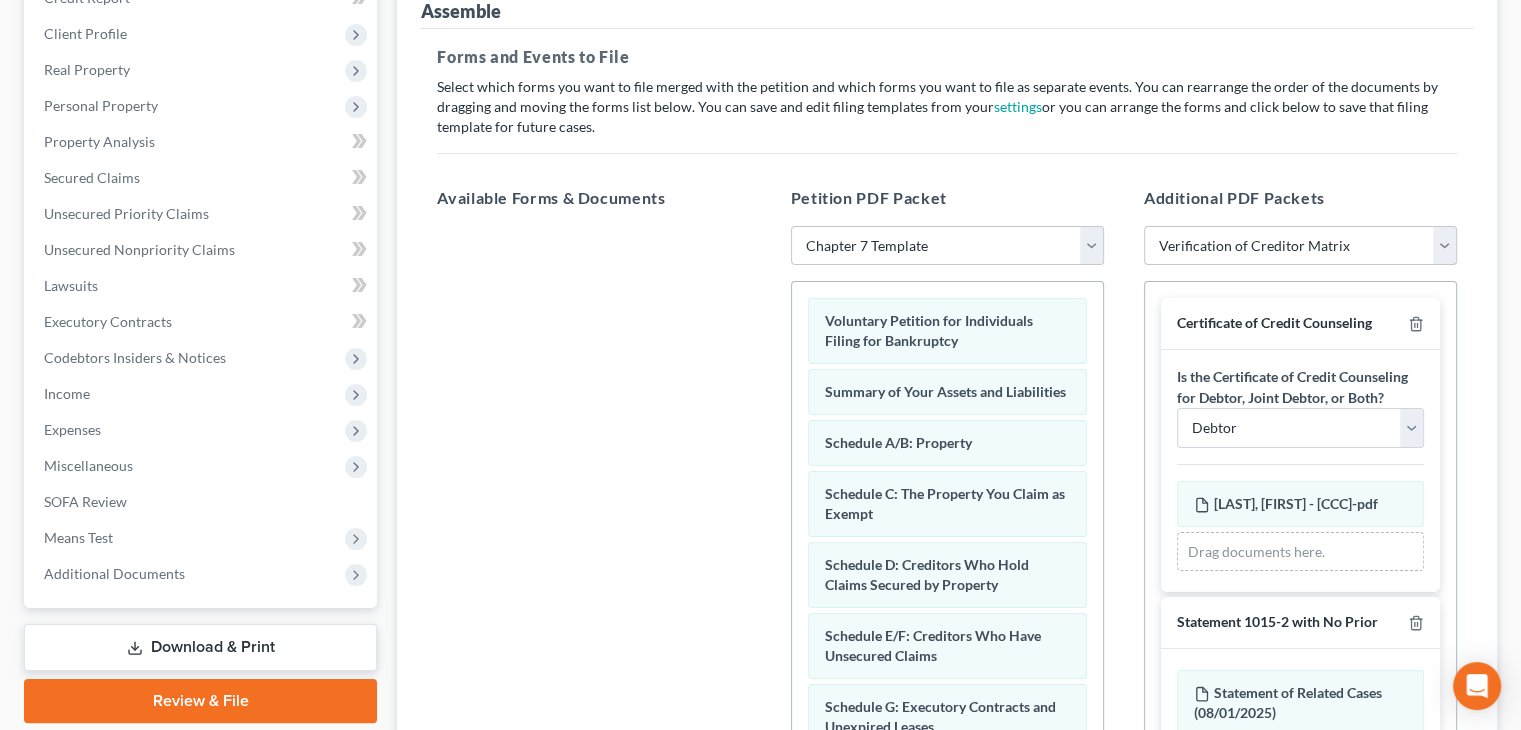 click on "Add Event As PDF Packet 20 Largest Unsecured Creditors Amended Document Amended List of Creditors Amended Schedules Amended Statement of Financial Affairs Amended Statement of Social Security Number-Form 121 Business Income and Expenses Certificate of Credit Counseling Certificate of Service Certificate of Service (Use Only for Rule 3002.1 Events) Certification of No New or Changed Creditors Certification of Plan Payment Certification Regarding Notice to Debtor Chapter 7 Means Test Calculation 122A-2 Chapter 7 Statements - Monthly Income (122A-1) / Exemption Presumption of Abuse (122A-1Supp) Corporate Resolution Debtor Electronic Noticing Request Debtor Repayment Plan Debtor's Certification Regarding Issuance of Discharge Order Debtor's Election of Small Business Designation Declaration About Individual Debtor's Schedules Declaration Under Penalty of Perjury Disclosure of Compensation of Attorney for Debtor Domestic Support Obligations Equity Security Holders Financial Management Course Liquidation Analysis" at bounding box center [1300, 246] 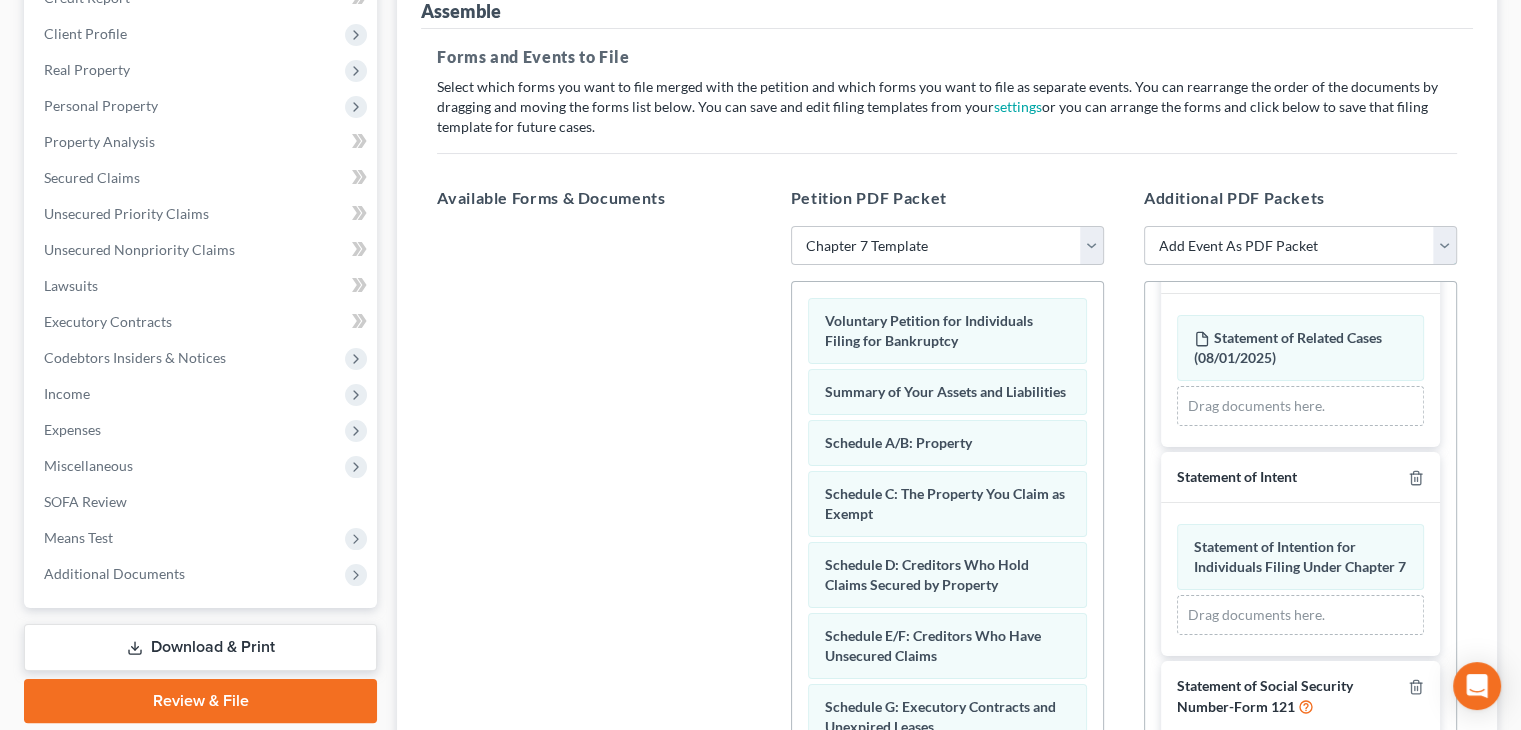 scroll, scrollTop: 631, scrollLeft: 0, axis: vertical 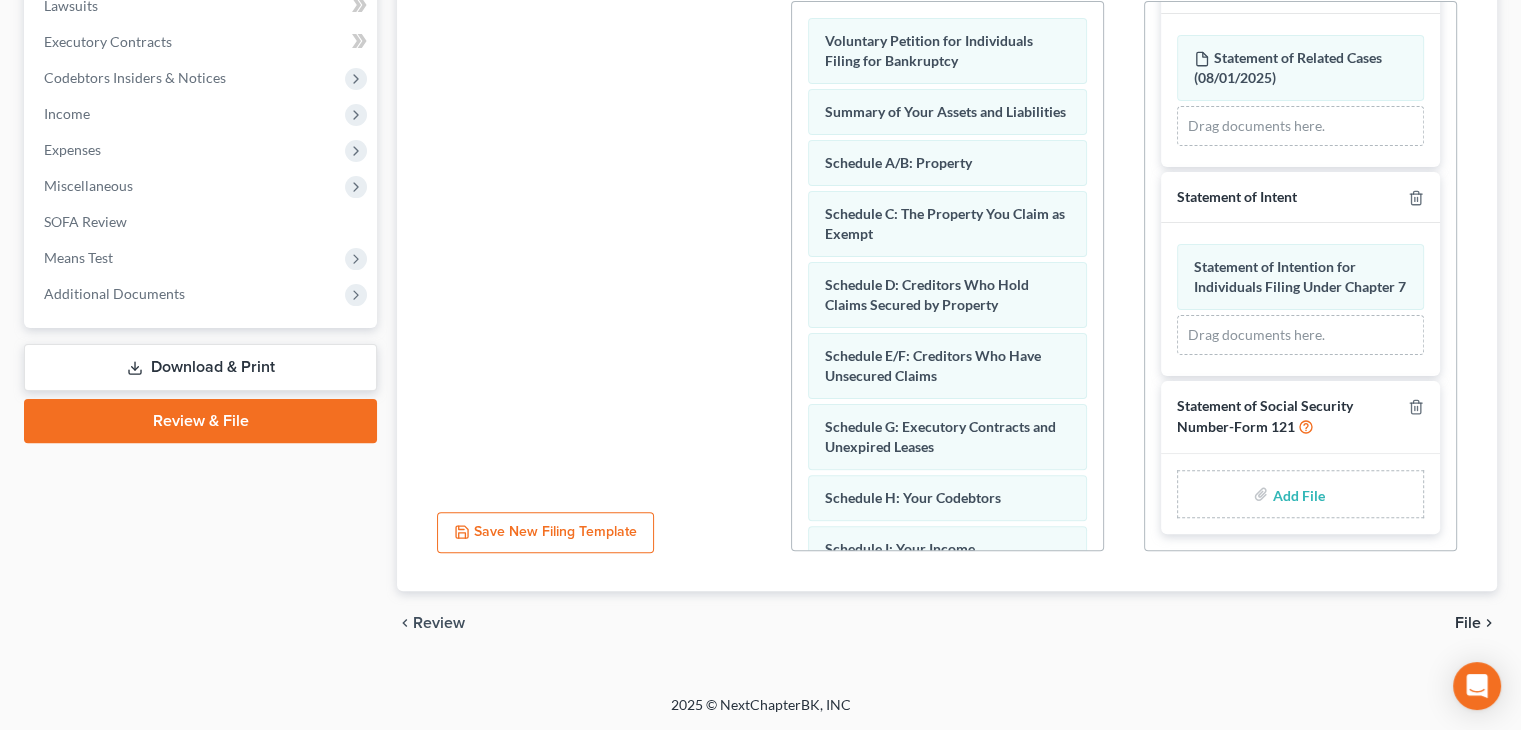 click at bounding box center [1296, 494] 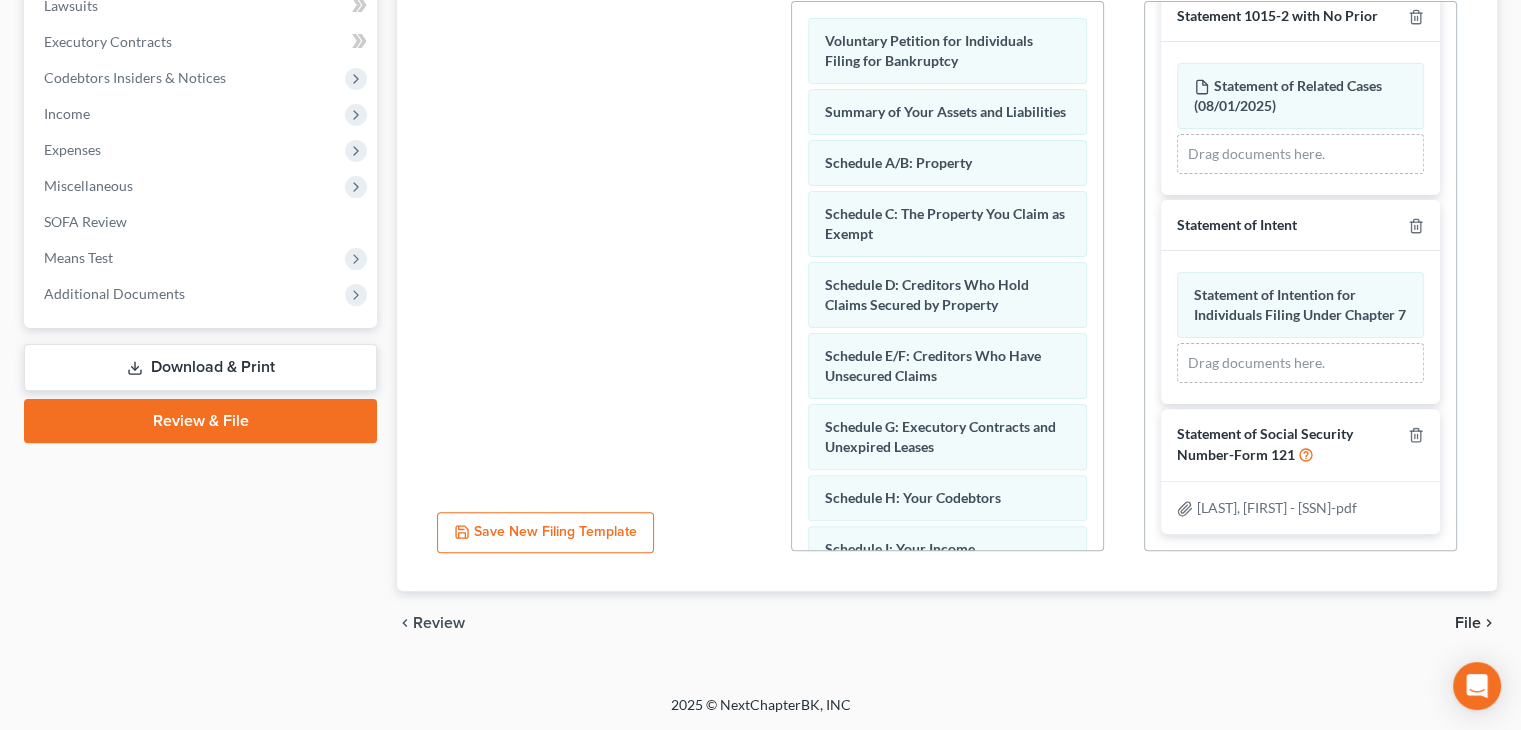 scroll, scrollTop: 603, scrollLeft: 0, axis: vertical 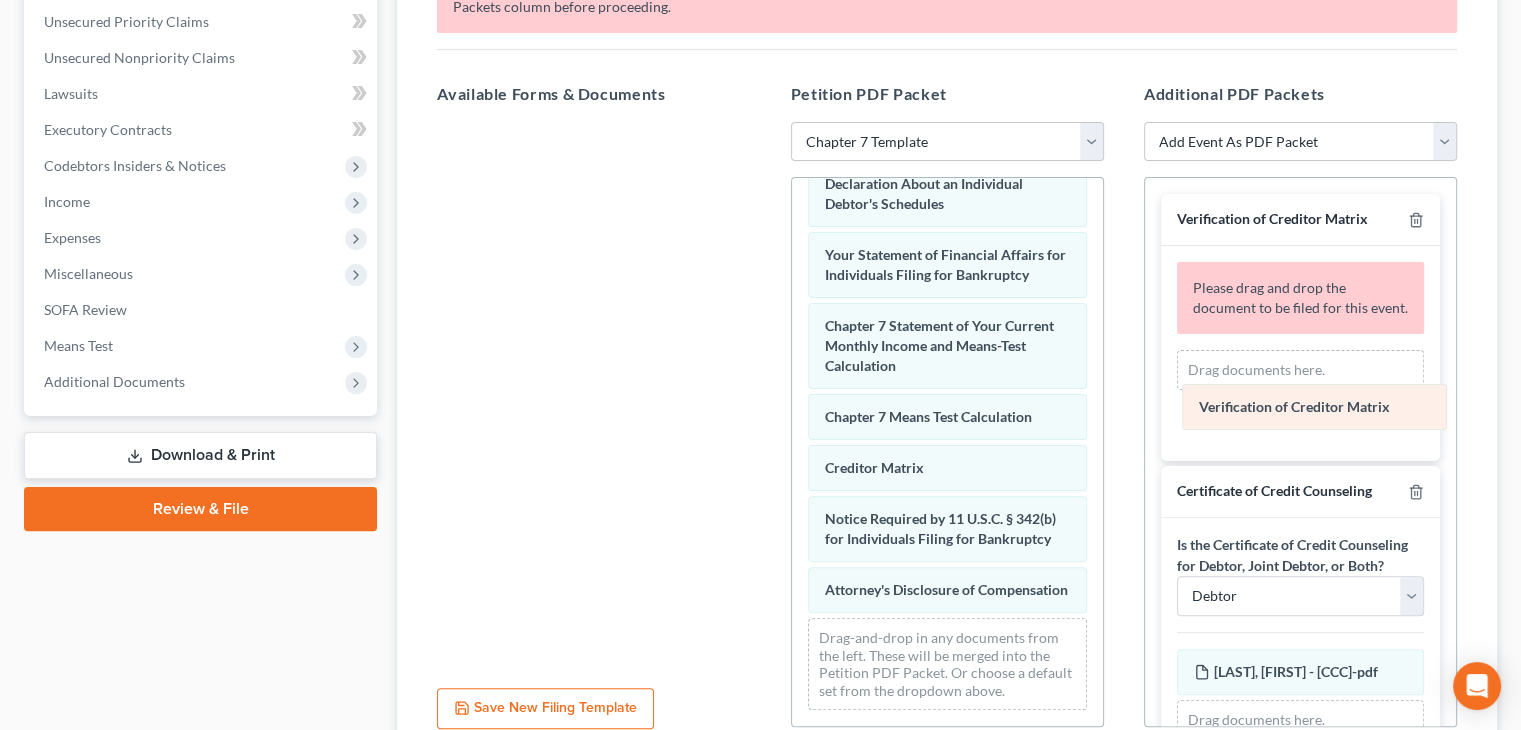 drag, startPoint x: 910, startPoint y: 442, endPoint x: 1285, endPoint y: 400, distance: 377.34467 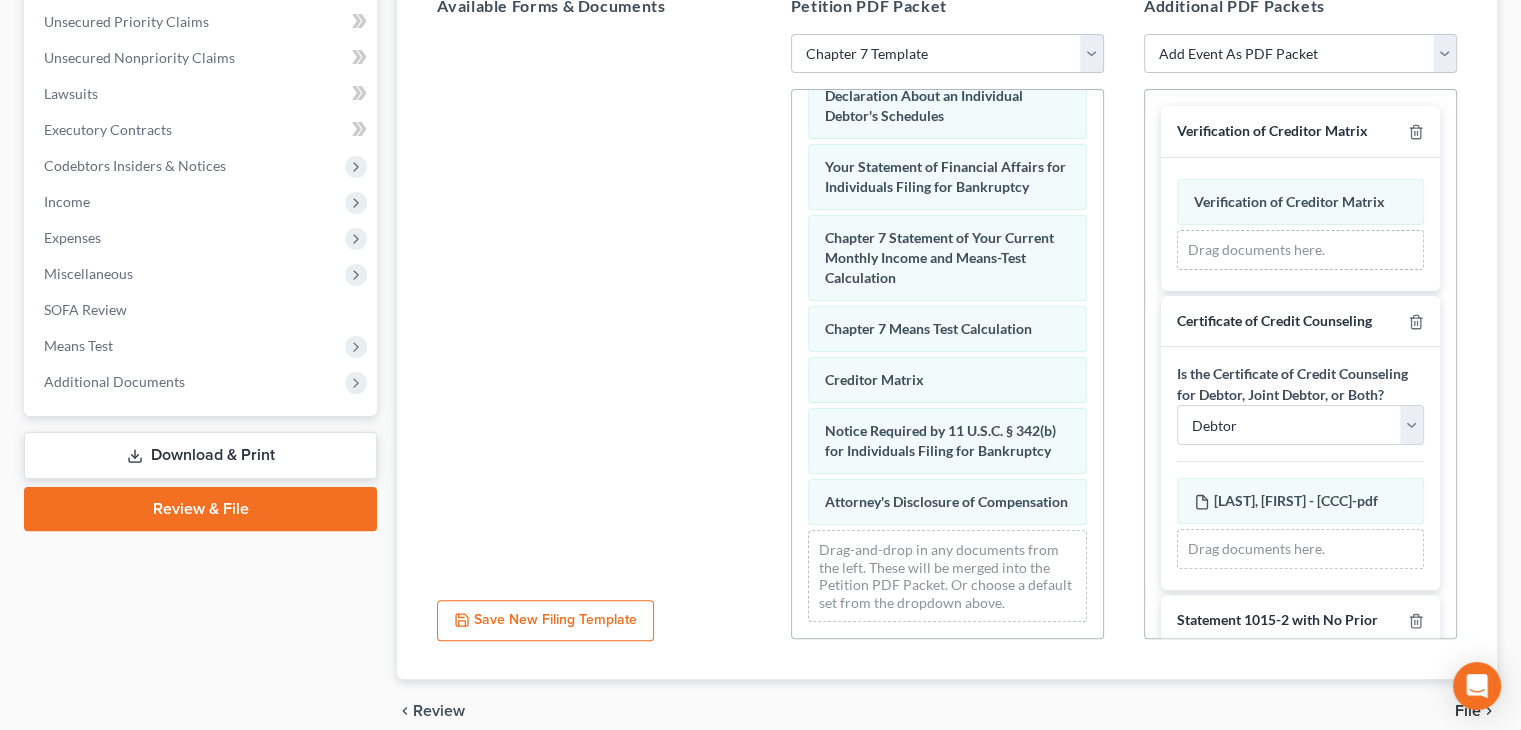 scroll, scrollTop: 551, scrollLeft: 0, axis: vertical 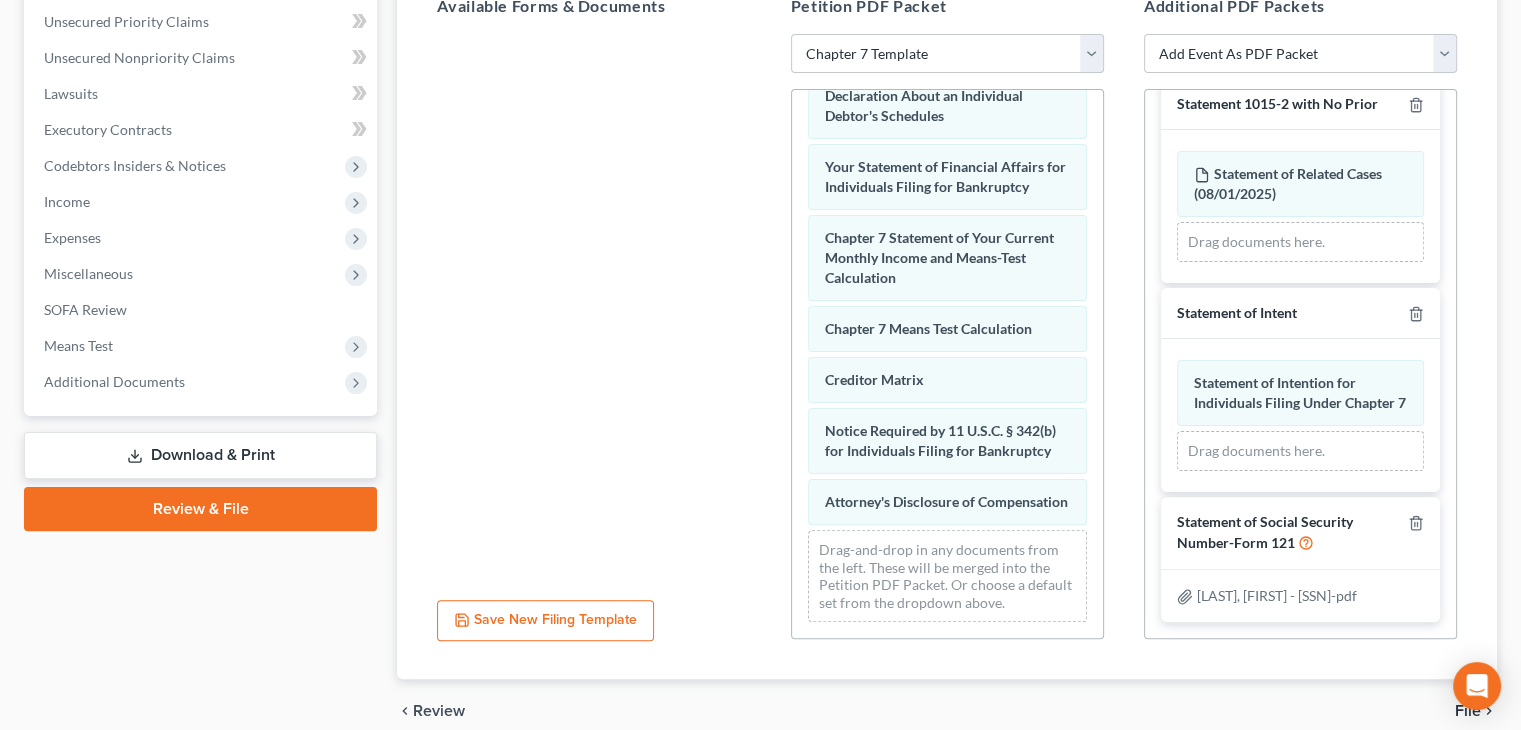 click on "File" at bounding box center (1468, 711) 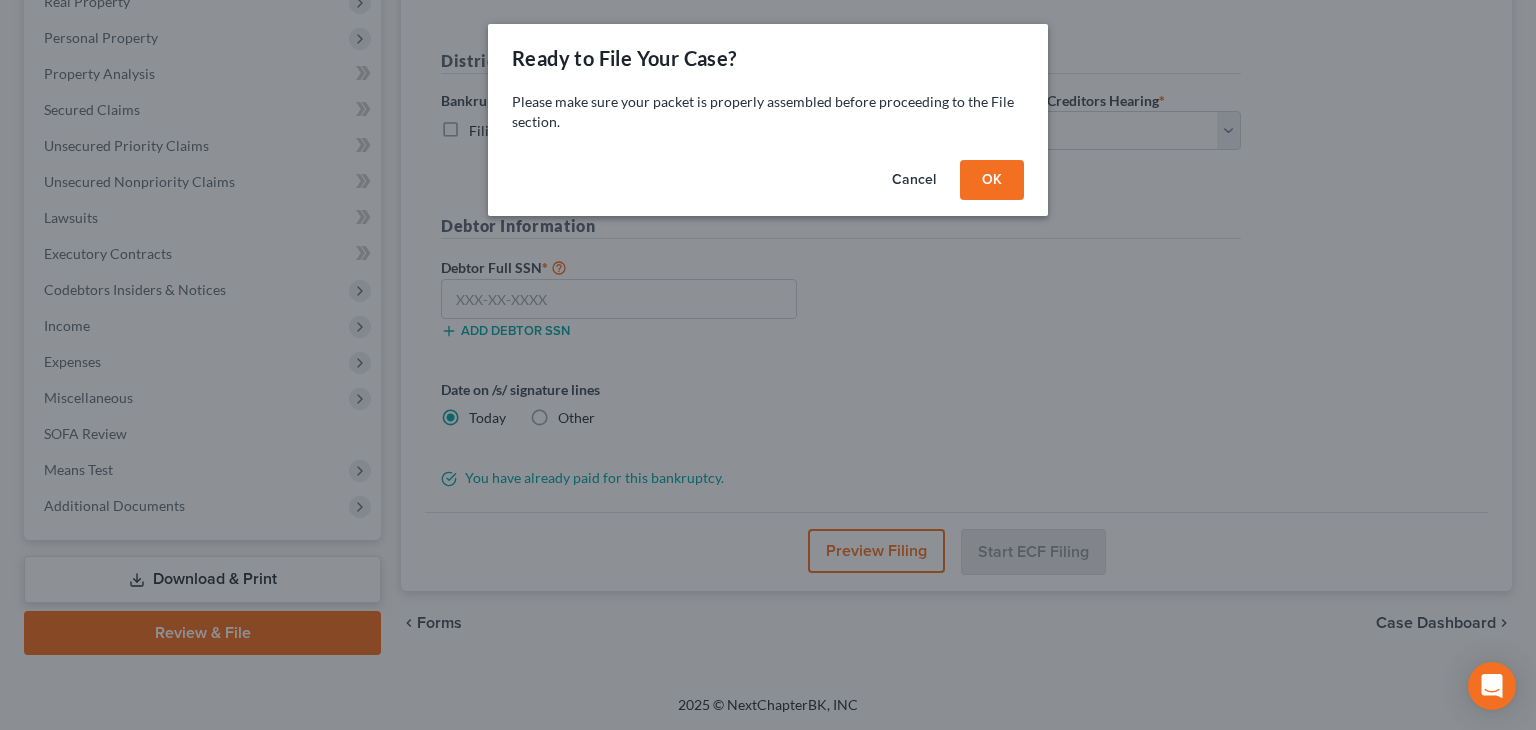 click on "OK" at bounding box center (992, 180) 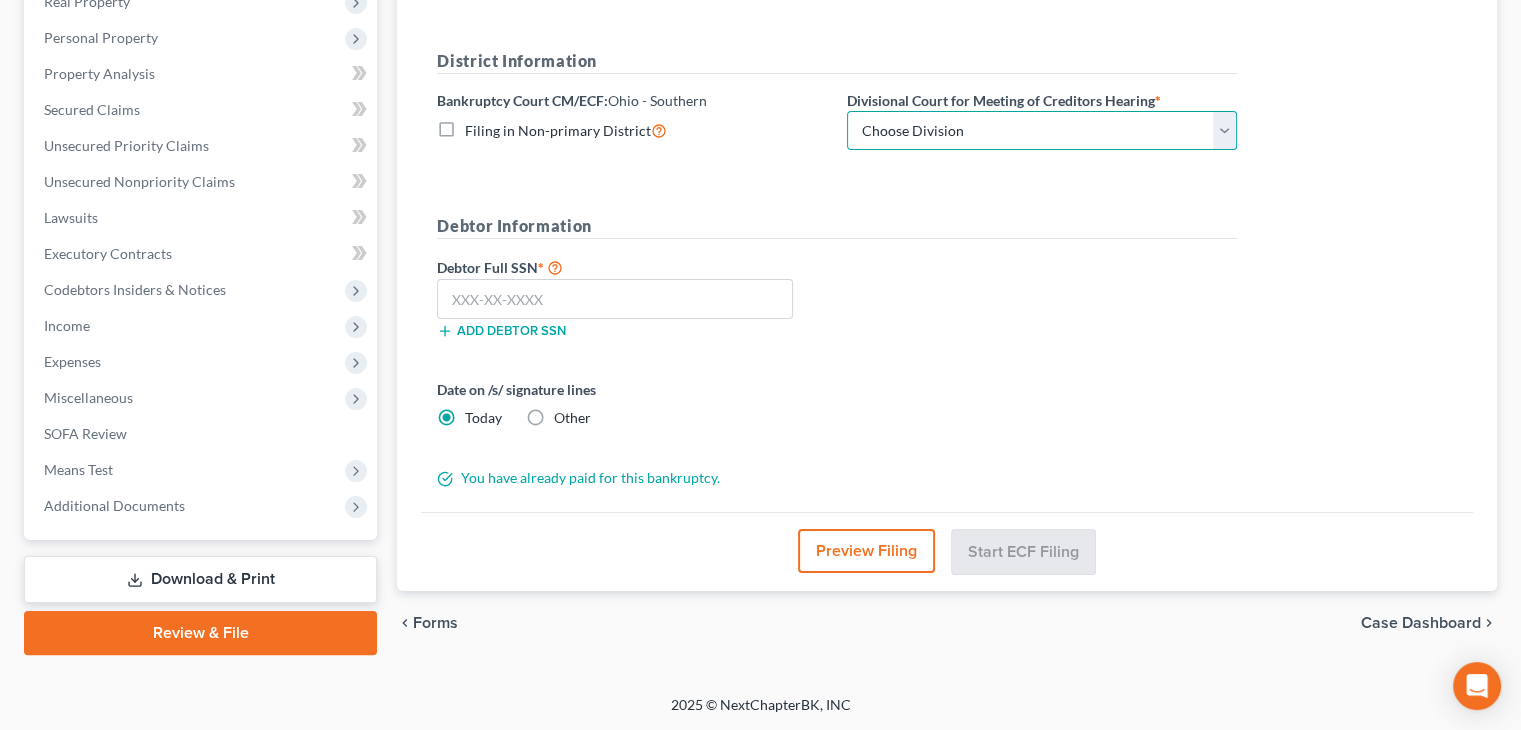 click on "Choose Division Cincinnati Columbus Dayton" at bounding box center (1042, 131) 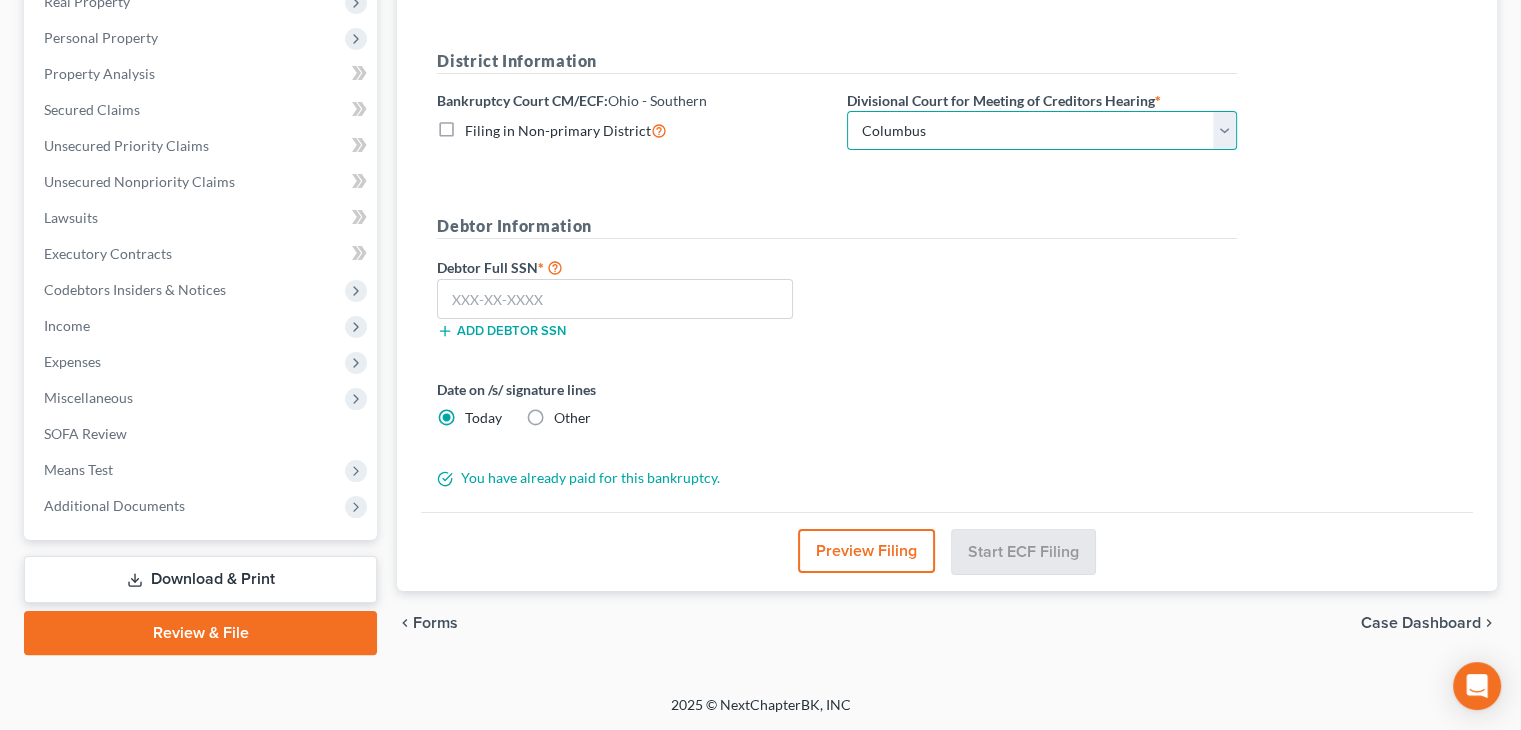 click on "Choose Division Cincinnati Columbus Dayton" at bounding box center (1042, 131) 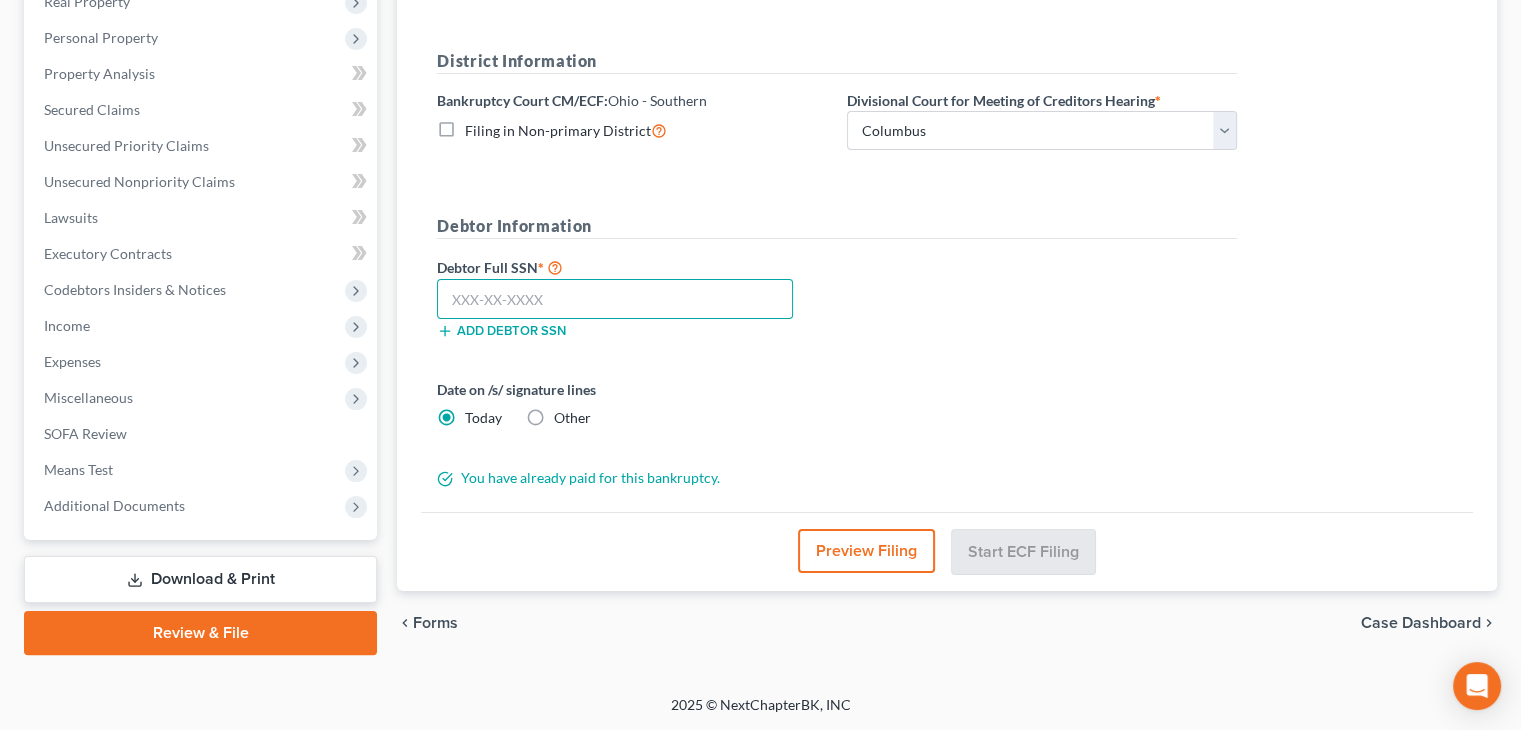 click at bounding box center (615, 299) 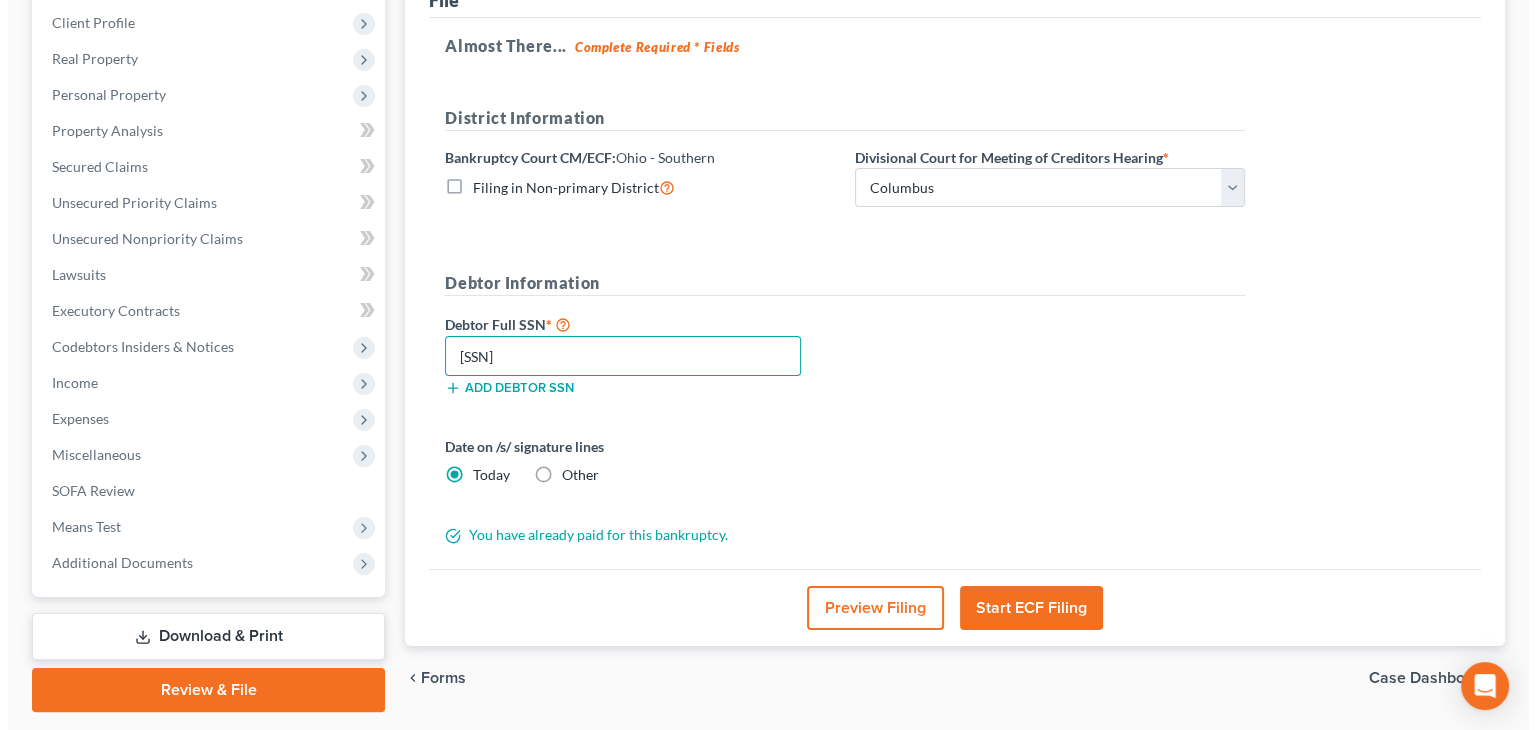 scroll, scrollTop: 332, scrollLeft: 0, axis: vertical 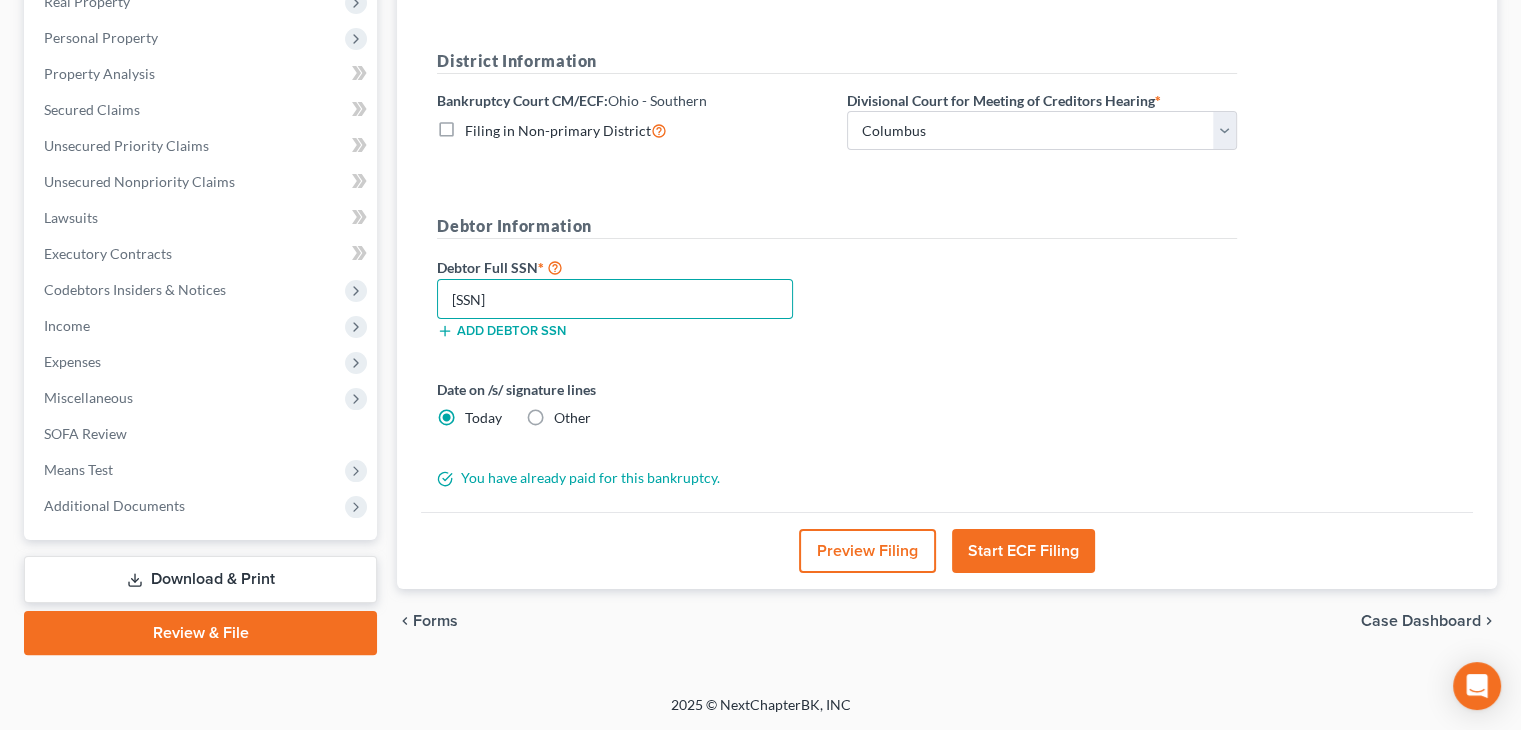 type on "300-84-4930" 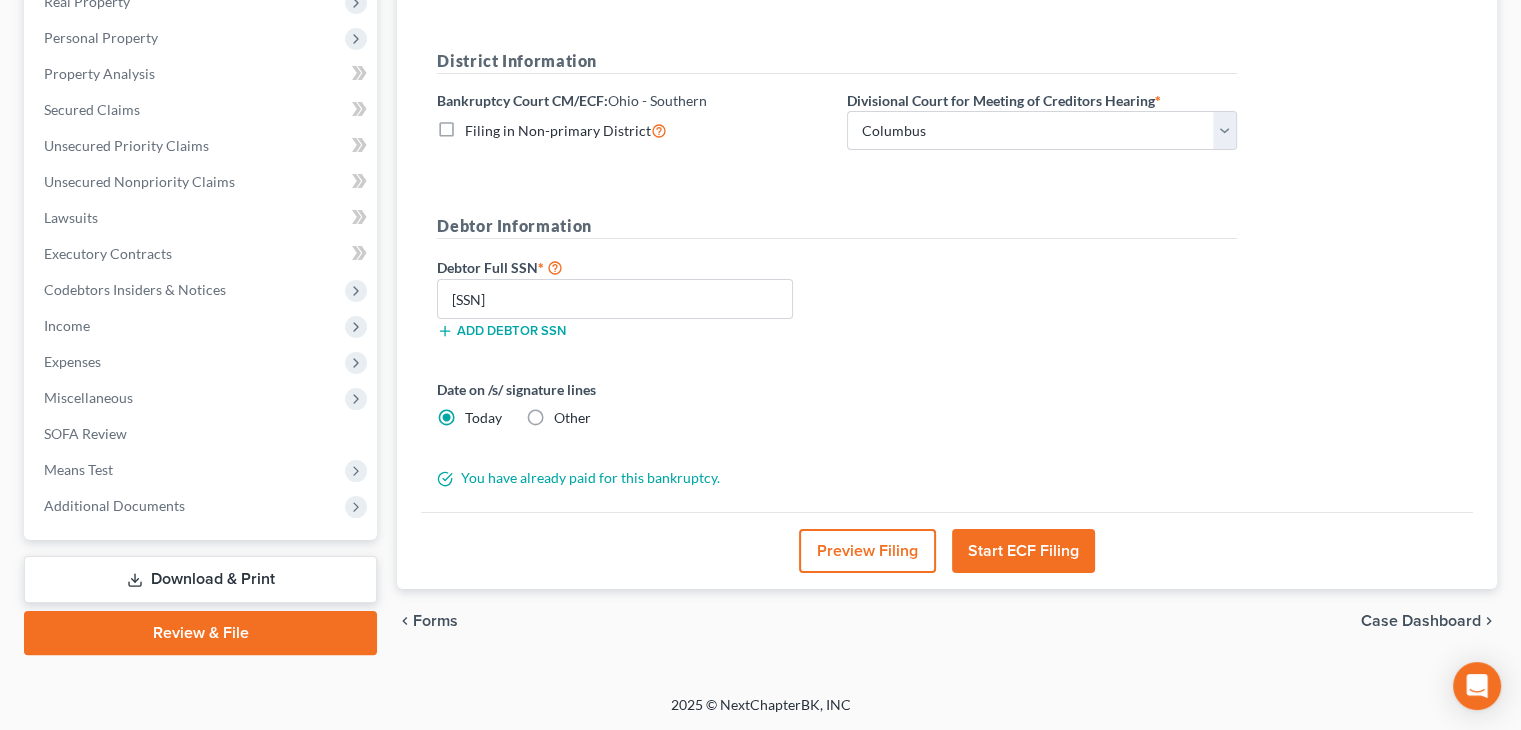 click on "Start ECF Filing" at bounding box center (1023, 551) 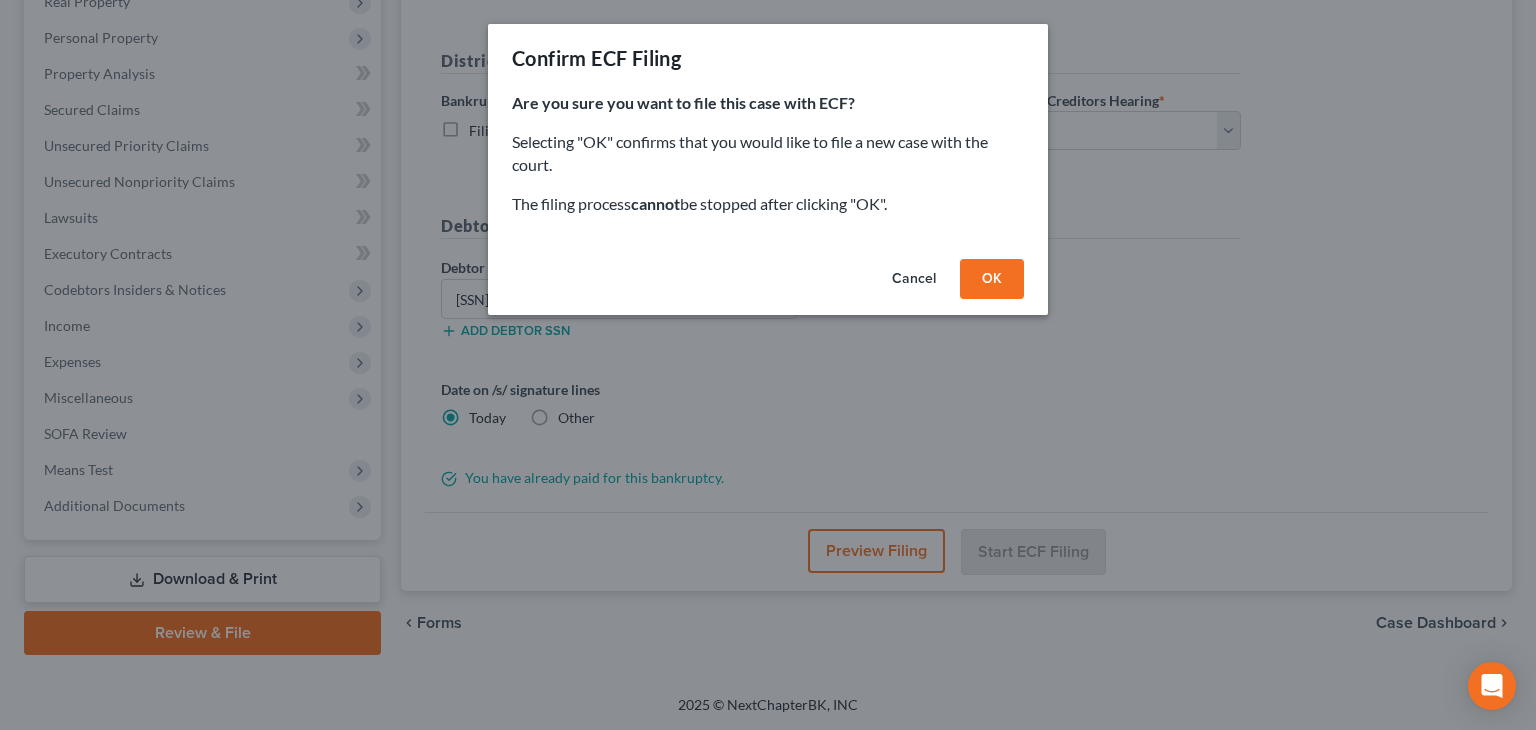 click on "OK" at bounding box center [992, 279] 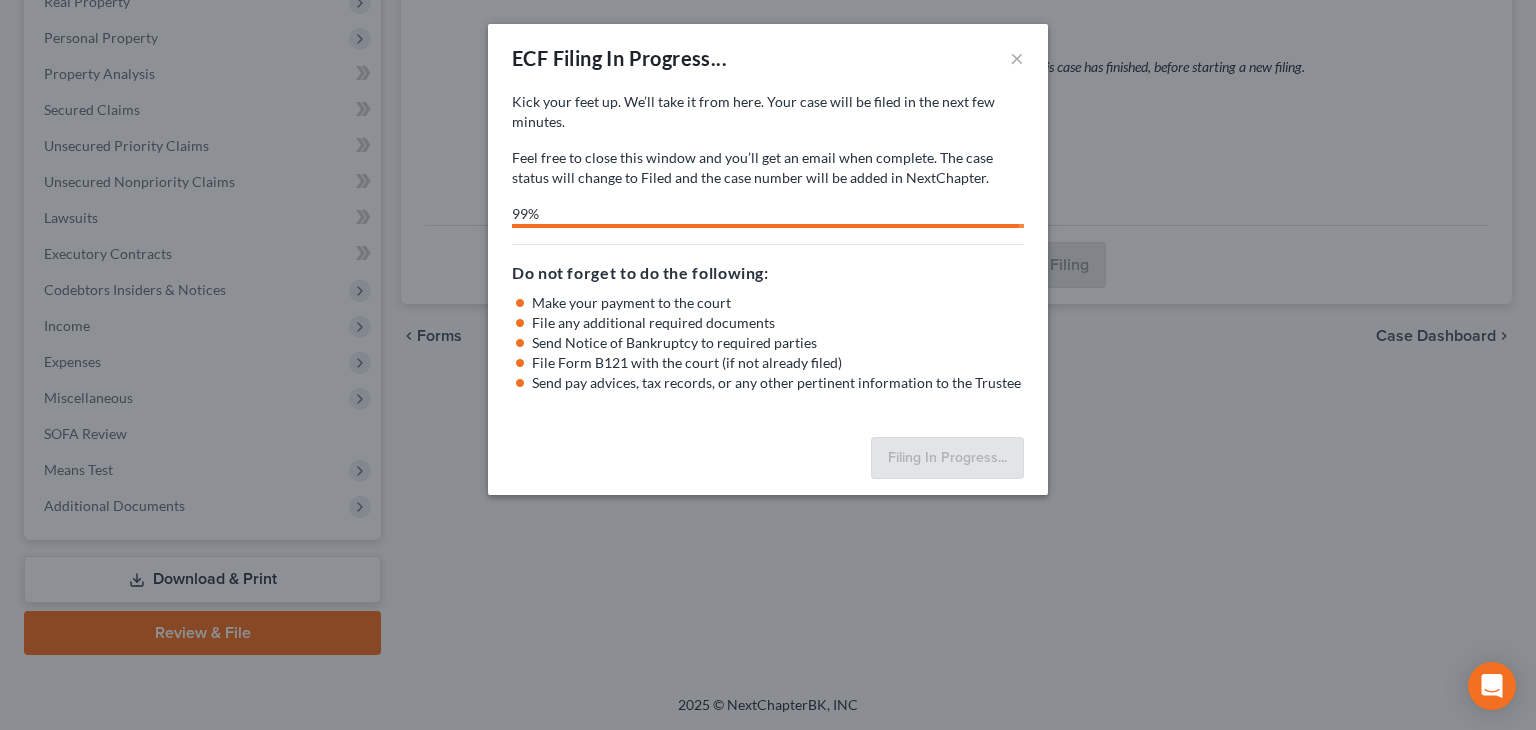 select on "1" 